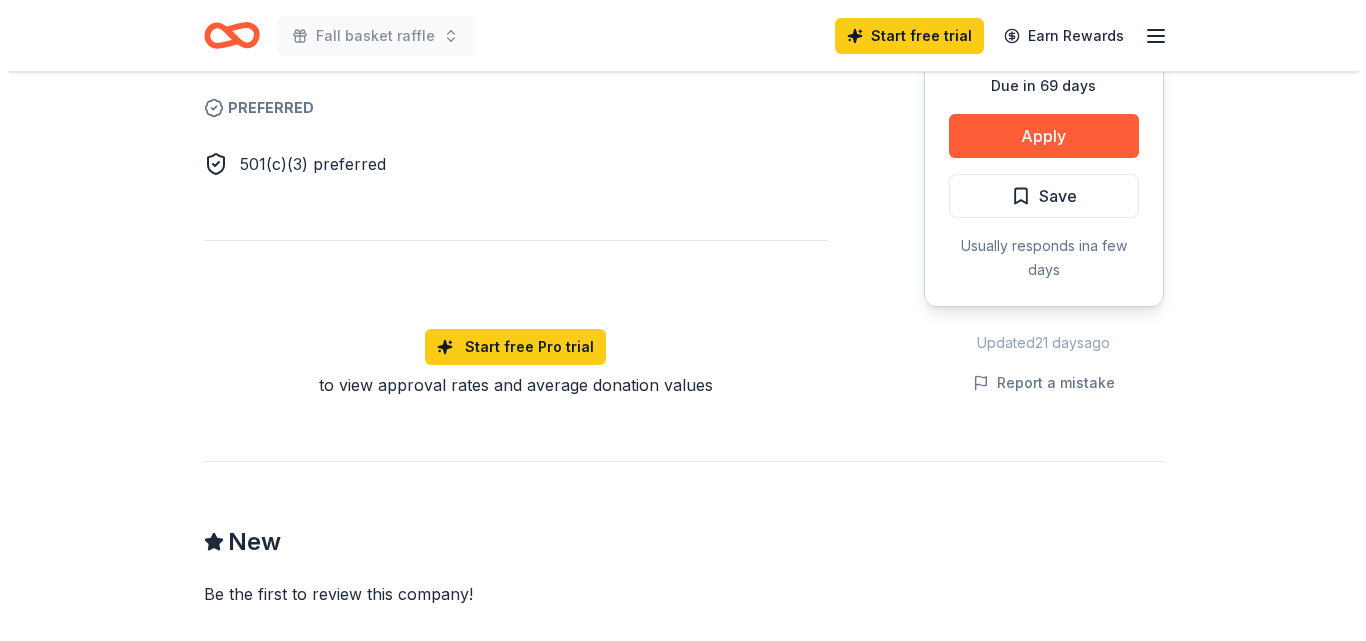 scroll, scrollTop: 1300, scrollLeft: 0, axis: vertical 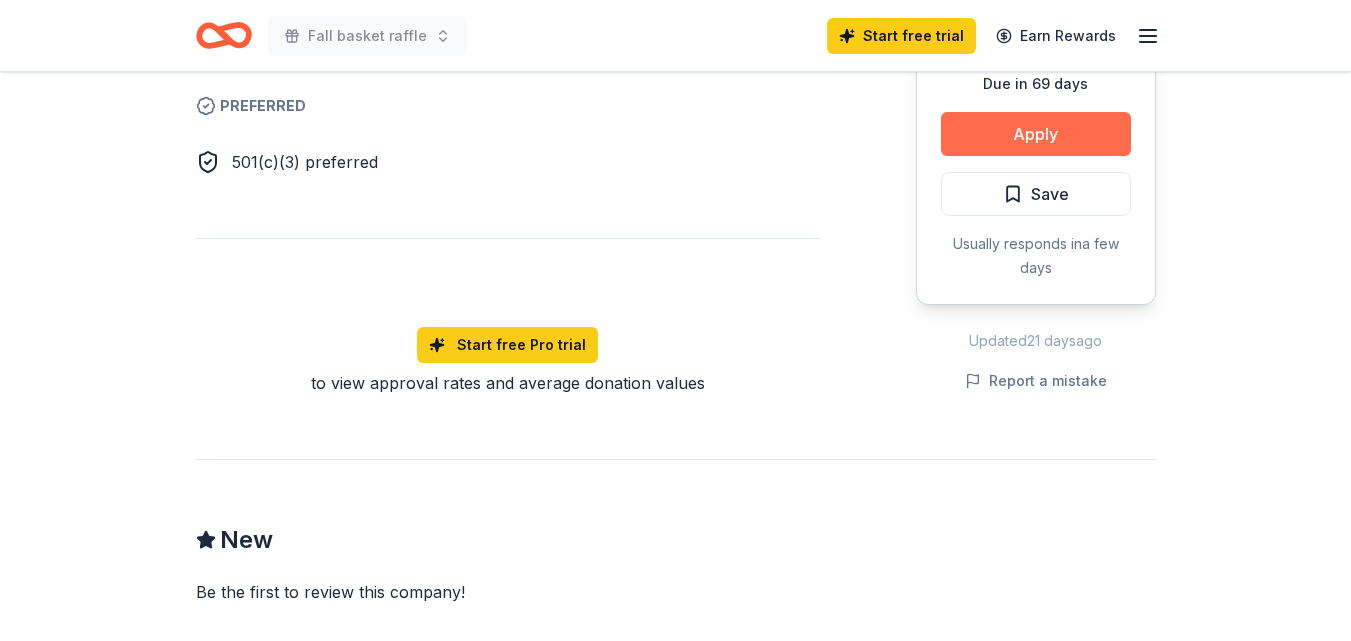 click on "Apply" at bounding box center (1036, 134) 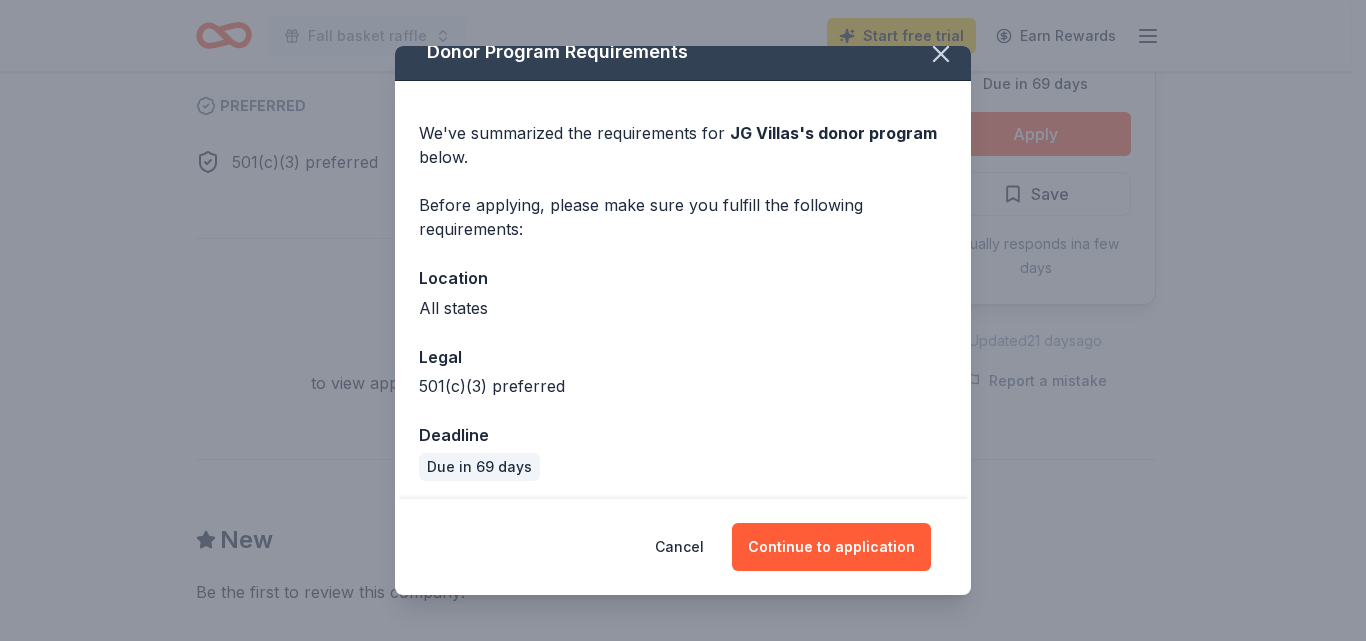 scroll, scrollTop: 28, scrollLeft: 0, axis: vertical 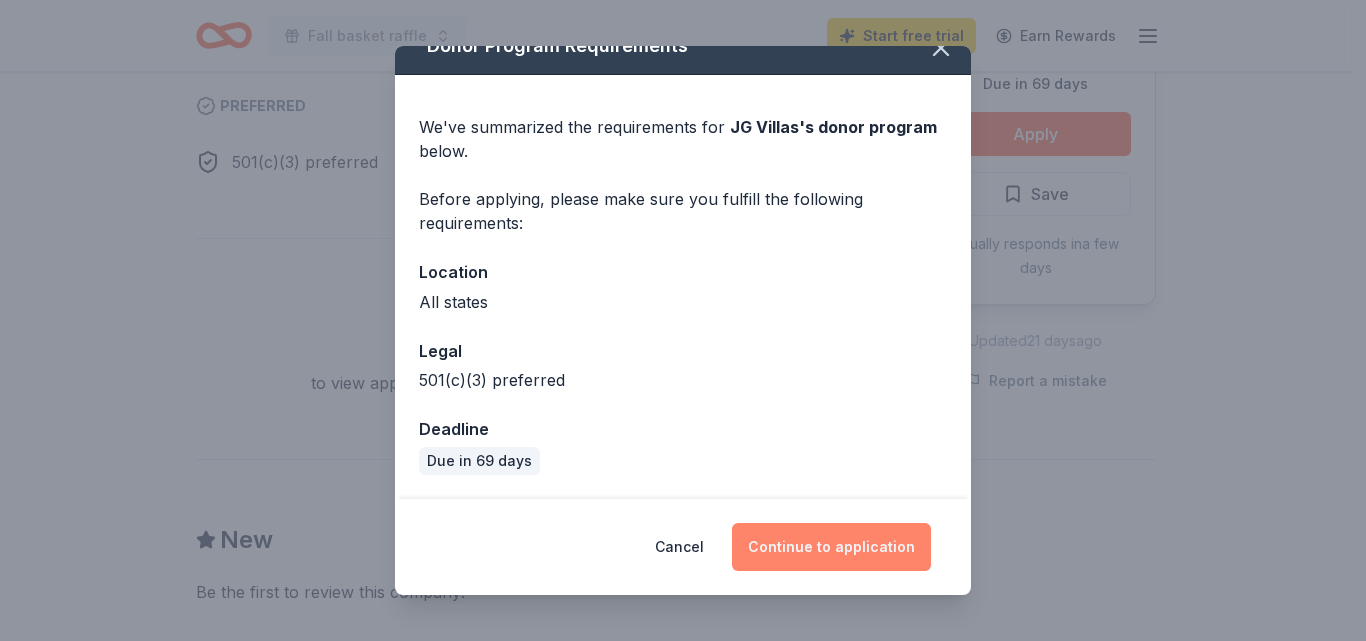 click on "Continue to application" at bounding box center [831, 547] 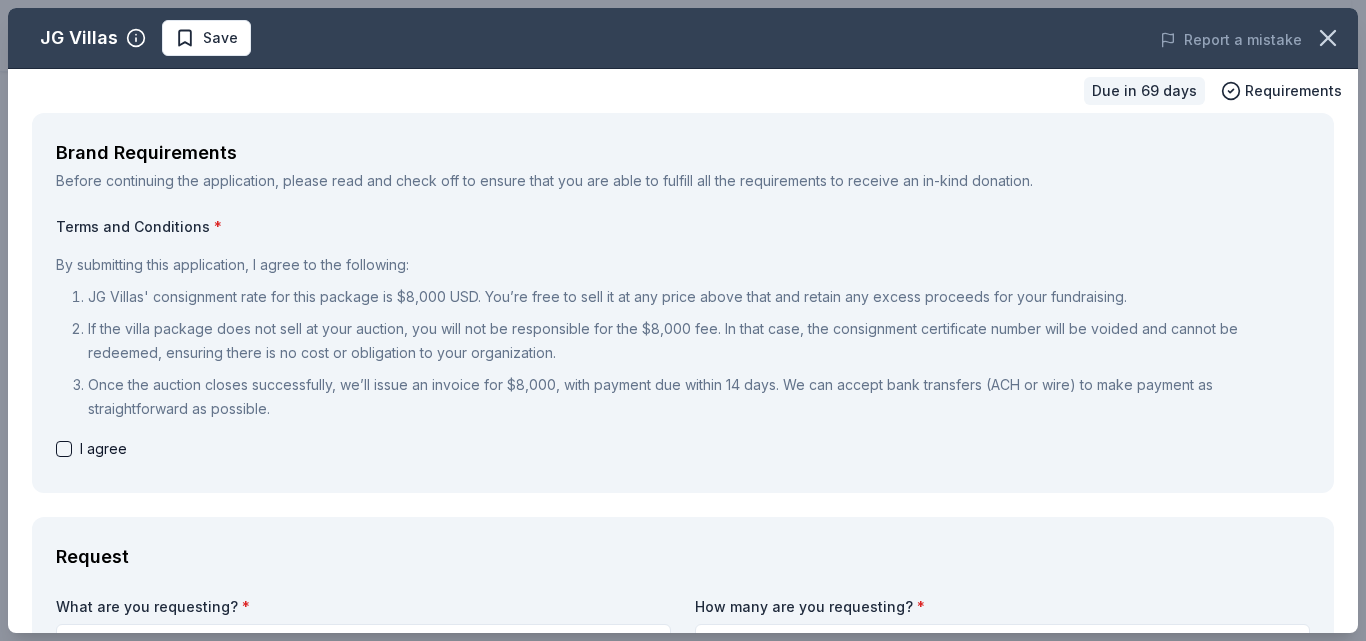 click at bounding box center [64, 449] 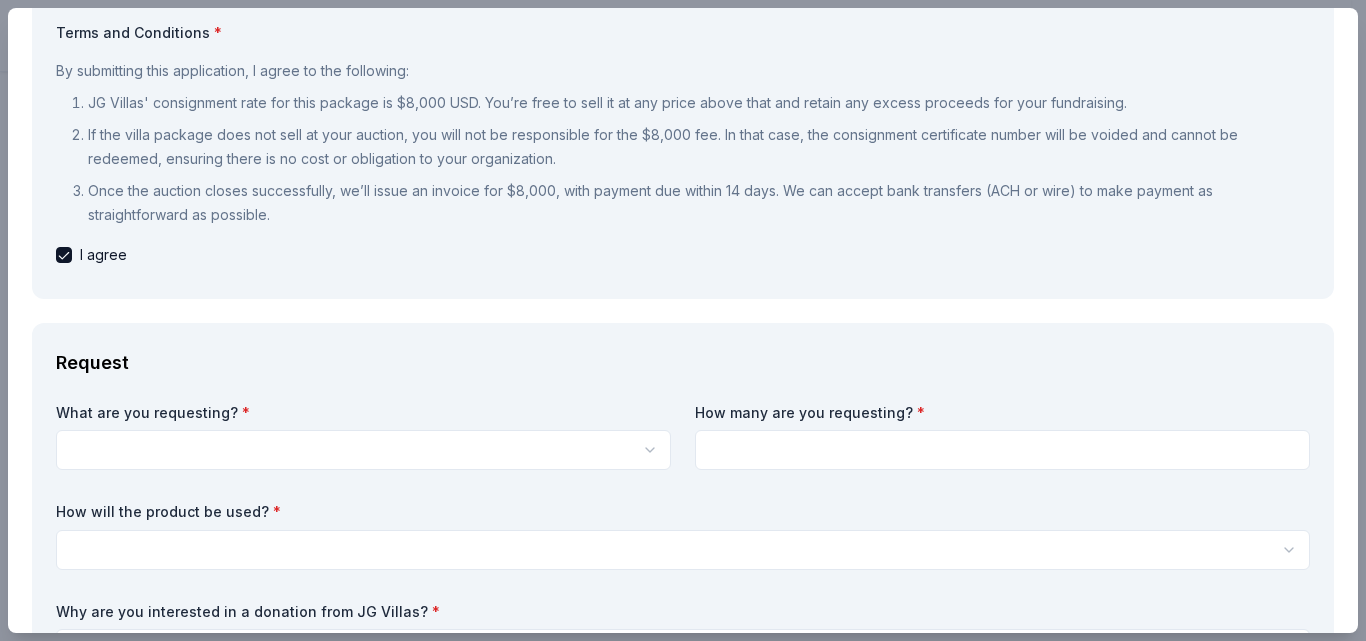 scroll, scrollTop: 200, scrollLeft: 0, axis: vertical 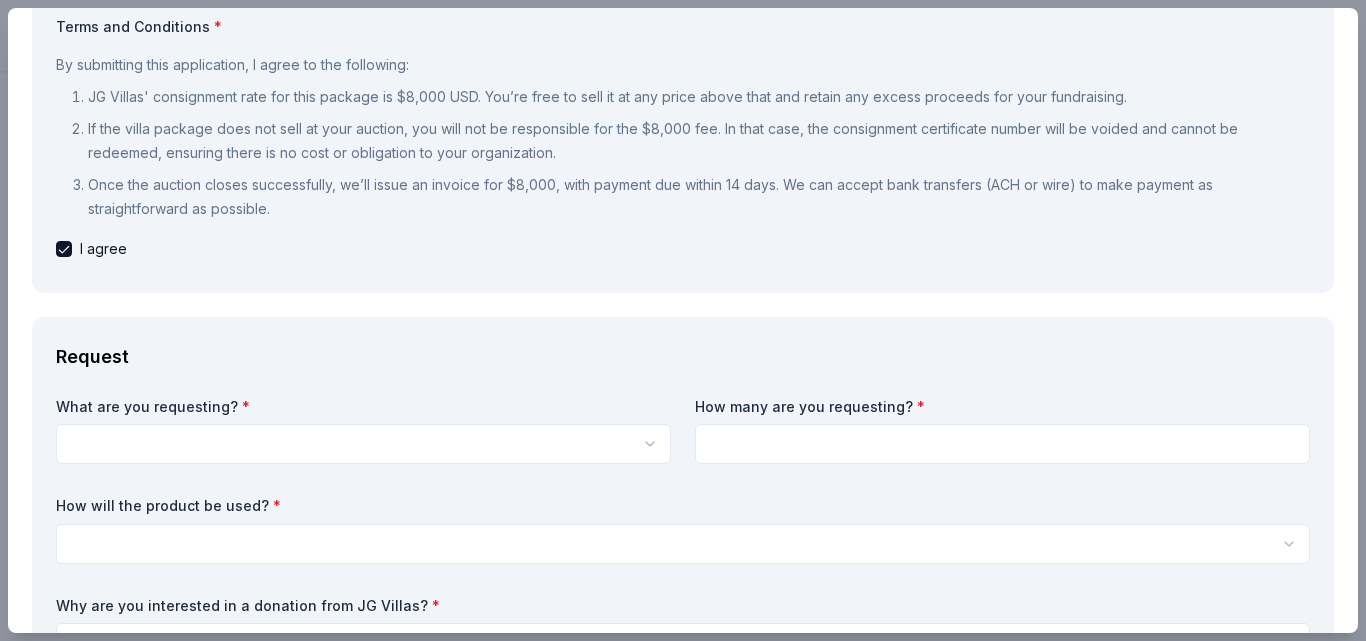 click on "Fall basket raffle Start free  trial Earn Rewards Due in 69 days Share JG Villas New Share Donating in all states JG Villas is a luxury villa nestled in the heart of Calabria, offering charities a bespoke and unforgettable Italian experience. With authentic charm and personalized service, it’s the perfect retreat for meaningful and memorable escapes. What they donate A 16-person Villa in Altomonte, Calabria, Italy for 7days/6nights (Retail value is $20k; you keep any proceeds above our charity rate of $8k), includes an epicurean breakfast prepared daily by a local chef, free all-inclusive access to the wine cellar, a privately guided walking tour of the town of Altomonte, a private cooking class featuring world-famous Southern Italian cuisine Auction & raffle Donation is small & easy to send to guests Who they donate to  Preferred 501(c)(3) preferred Start free Pro trial to view approval rates and average donation values Due in 69 days Apply Save Usually responds in  a few days Updated  21 days  ago New 1" at bounding box center (683, -980) 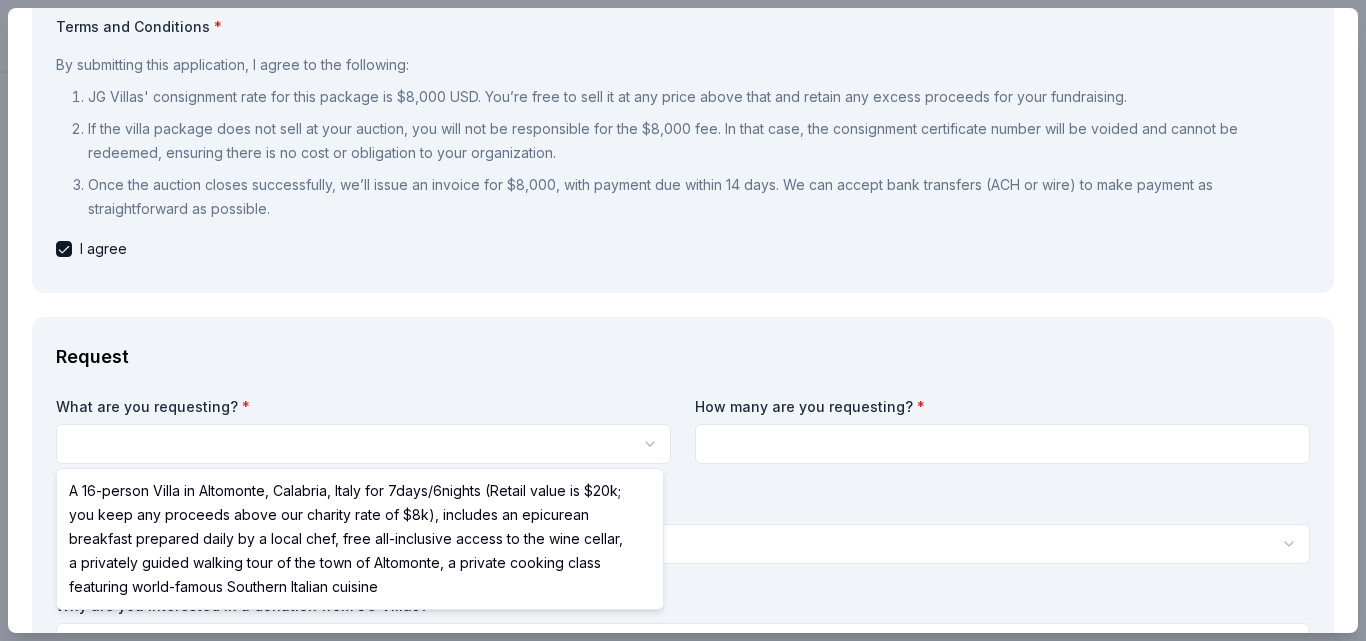 scroll, scrollTop: 0, scrollLeft: 0, axis: both 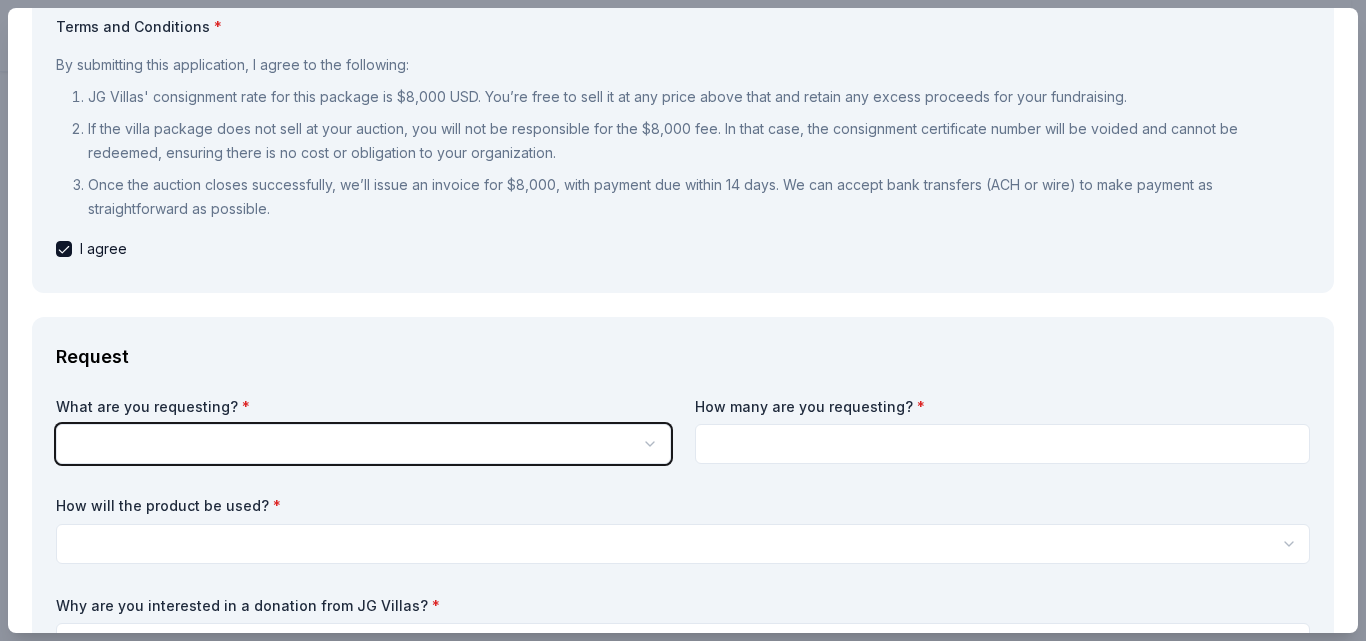 click on "Fall basket raffle Save Apply Due in 69 days Share JG Villas New Share Donating in all states JG Villas is a luxury villa nestled in the heart of Calabria, offering charities a bespoke and unforgettable Italian experience. With authentic charm and personalized service, it’s the perfect retreat for meaningful and memorable escapes. What they donate A 16-person Villa in Altomonte, Calabria, Italy for 7days/6nights (Retail value is $20k; you keep any proceeds above our charity rate of $8k), includes an epicurean breakfast prepared daily by a local chef, free all-inclusive access to the wine cellar, a privately guided walking tour of the town of Altomonte, a private cooking class featuring world-famous Southern Italian cuisine Auction & raffle Donation is small & easy to send to guests Who they donate to  Preferred 501(c)(3) preferred Start free Pro trial to view approval rates and average donation values Due in 69 days Apply Save Usually responds in  a few days Updated  21 days  ago Report a mistake New 1   *" at bounding box center (683, 320) 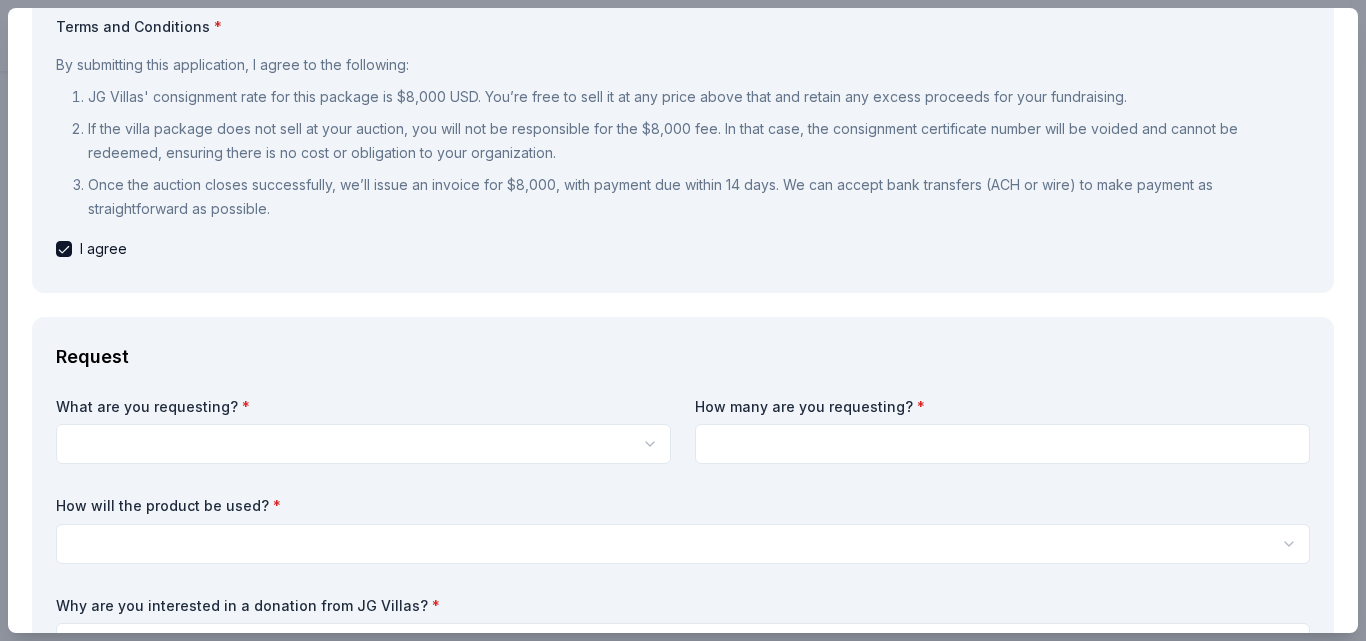 click on "Fall basket raffle Save Apply Due in 69 days Share JG Villas New Share Donating in all states JG Villas is a luxury villa nestled in the heart of Calabria, offering charities a bespoke and unforgettable Italian experience. With authentic charm and personalized service, it’s the perfect retreat for meaningful and memorable escapes. What they donate A 16-person Villa in Altomonte, Calabria, Italy for 7days/6nights (Retail value is $20k; you keep any proceeds above our charity rate of $8k), includes an epicurean breakfast prepared daily by a local chef, free all-inclusive access to the wine cellar, a privately guided walking tour of the town of Altomonte, a private cooking class featuring world-famous Southern Italian cuisine Auction & raffle Donation is small & easy to send to guests Who they donate to  Preferred 501(c)(3) preferred Start free Pro trial to view approval rates and average donation values Due in 69 days Apply Save Usually responds in  a few days Updated  21 days  ago Report a mistake New 1   *" at bounding box center (683, 320) 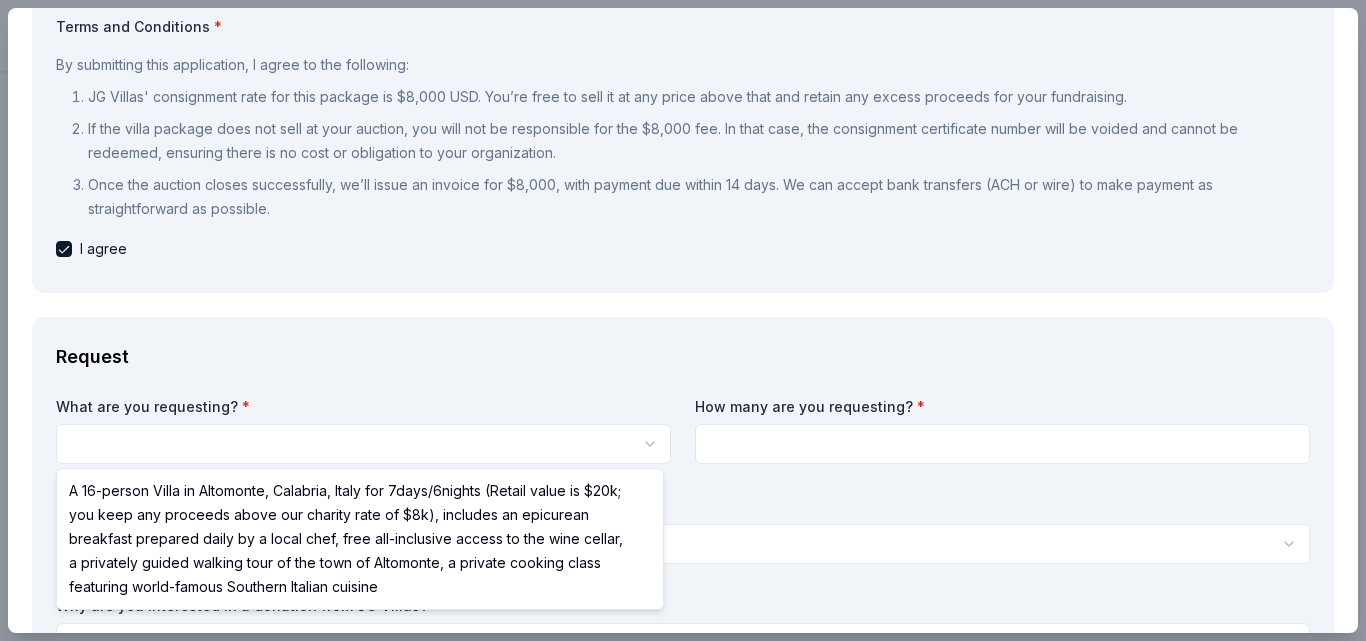 select on "A 16-person Villa in Altomonte, Calabria, Italy for 7days/6nights (Retail value is $20k; you keep any proceeds above our charity rate of $8k), includes an epicurean breakfast prepared daily by a local chef, free all-inclusive access to the wine cellar, a privately guided walking tour of the town of Altomonte, a private cooking class featuring world-famous Southern Italian cuisine" 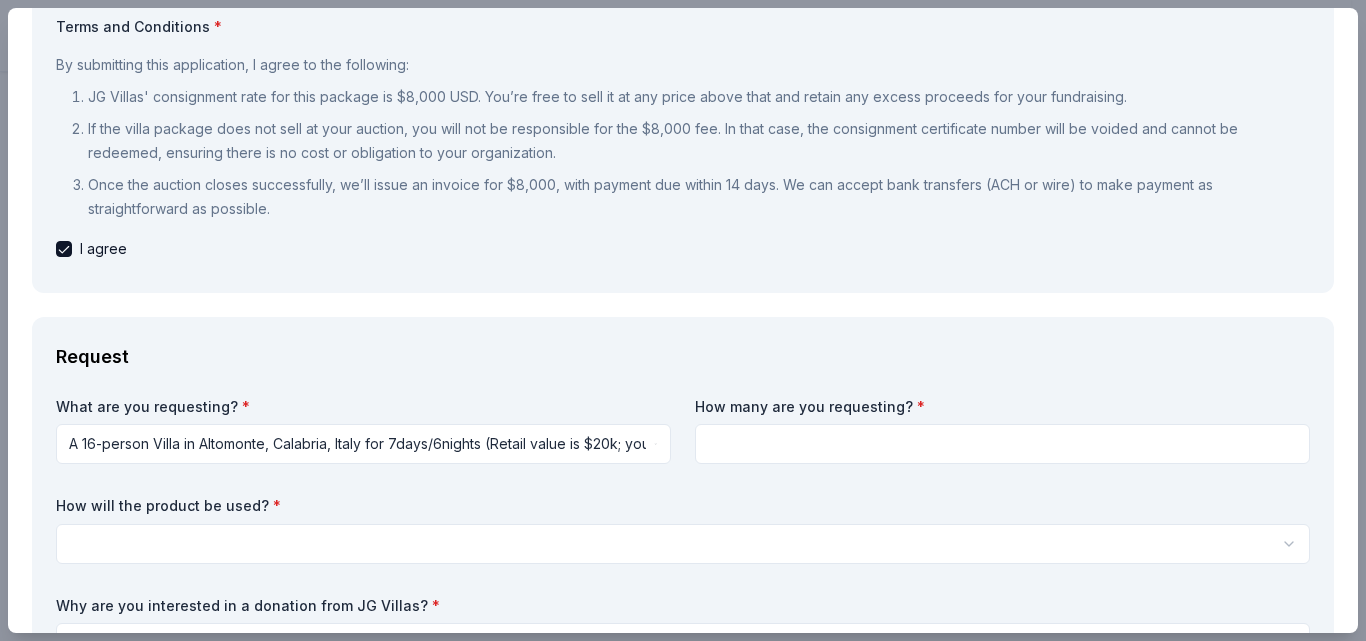 click at bounding box center [1002, 444] 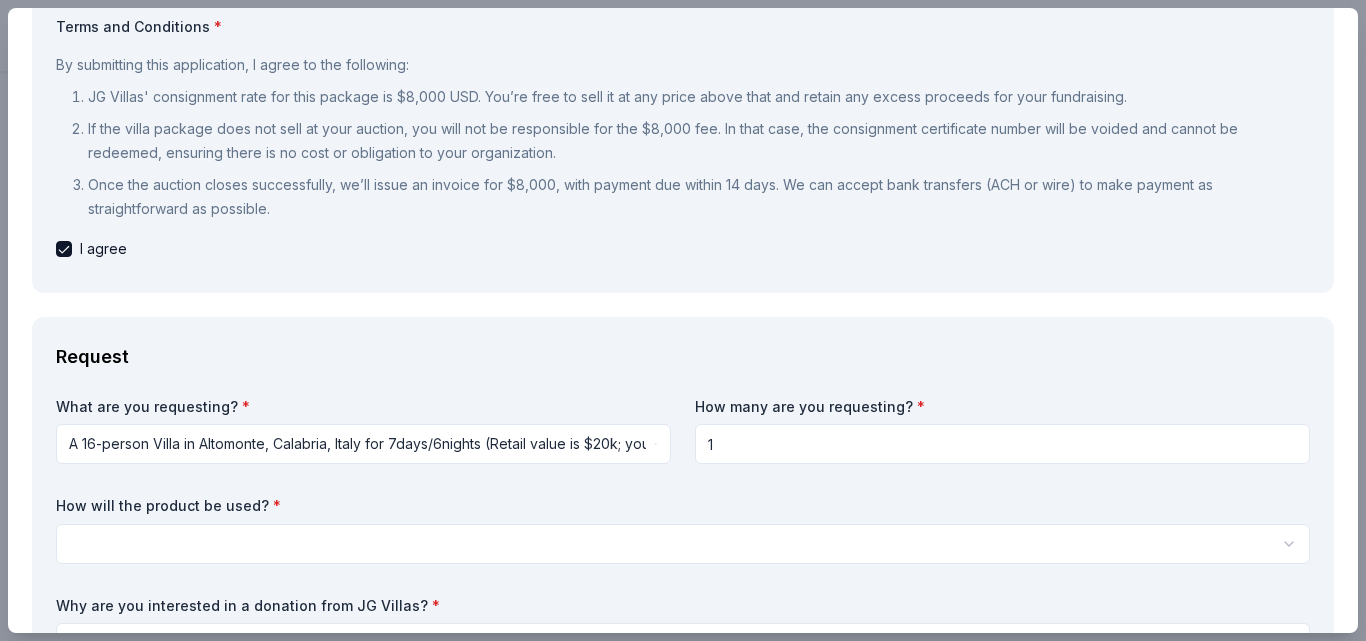 type on "1" 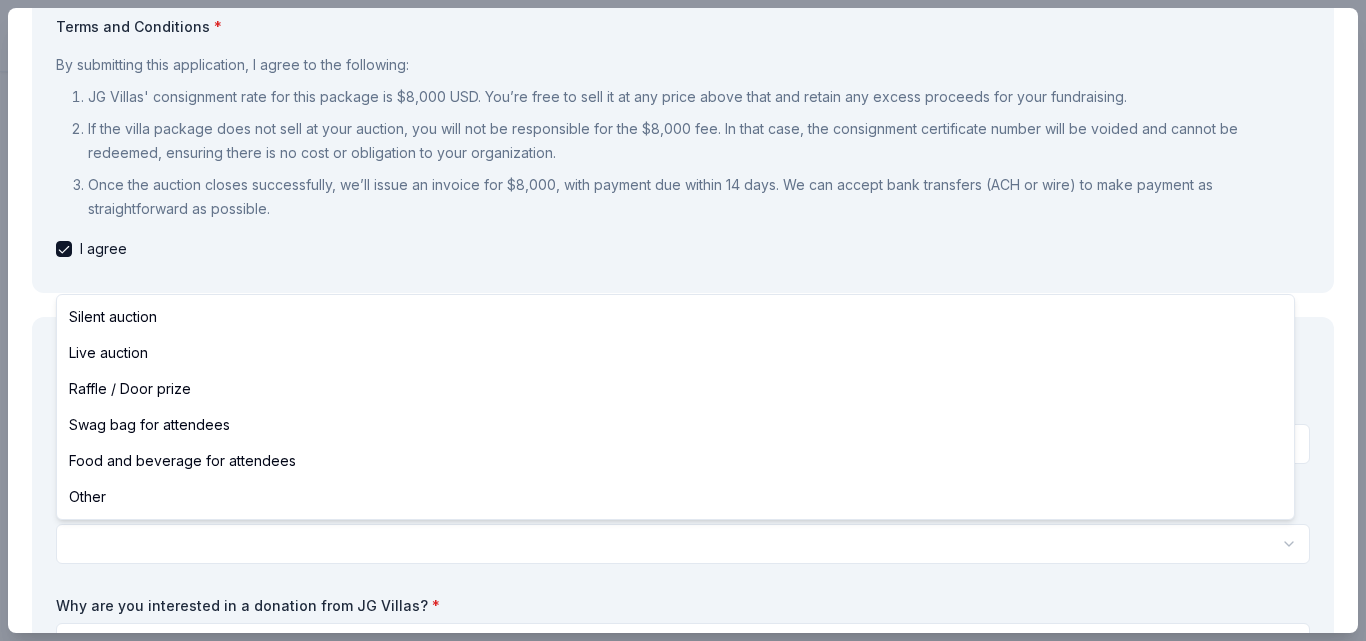 select on "raffleDoorPrize" 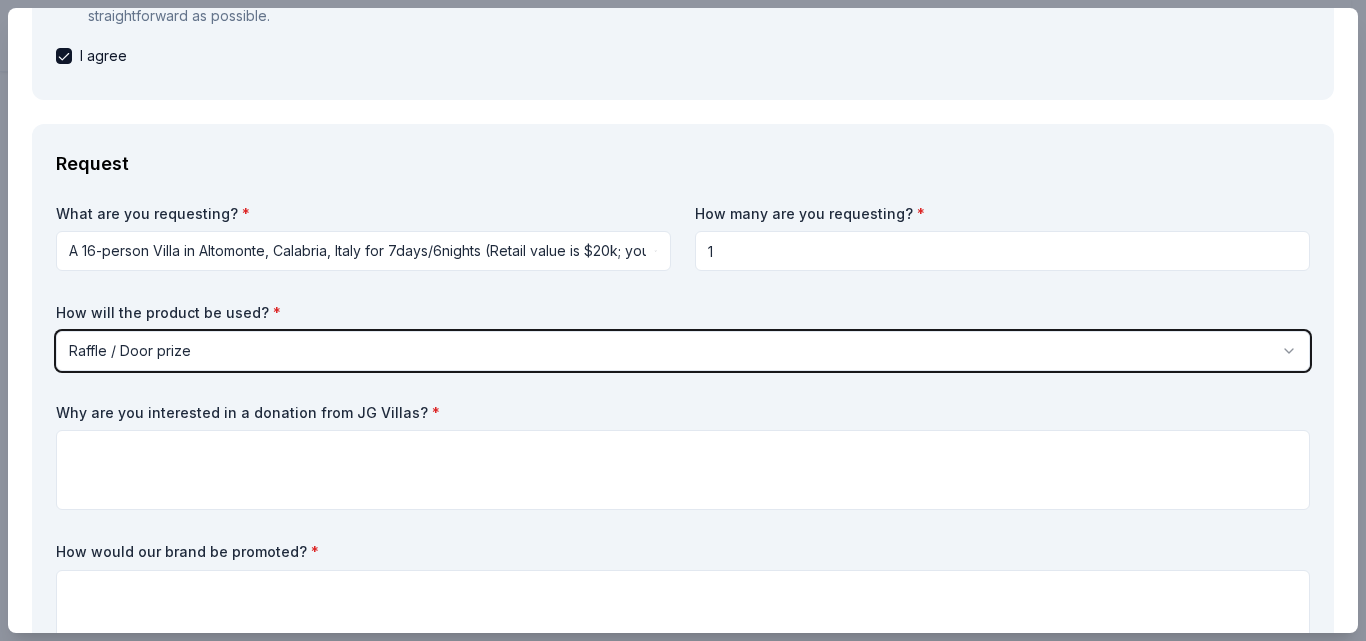scroll, scrollTop: 400, scrollLeft: 0, axis: vertical 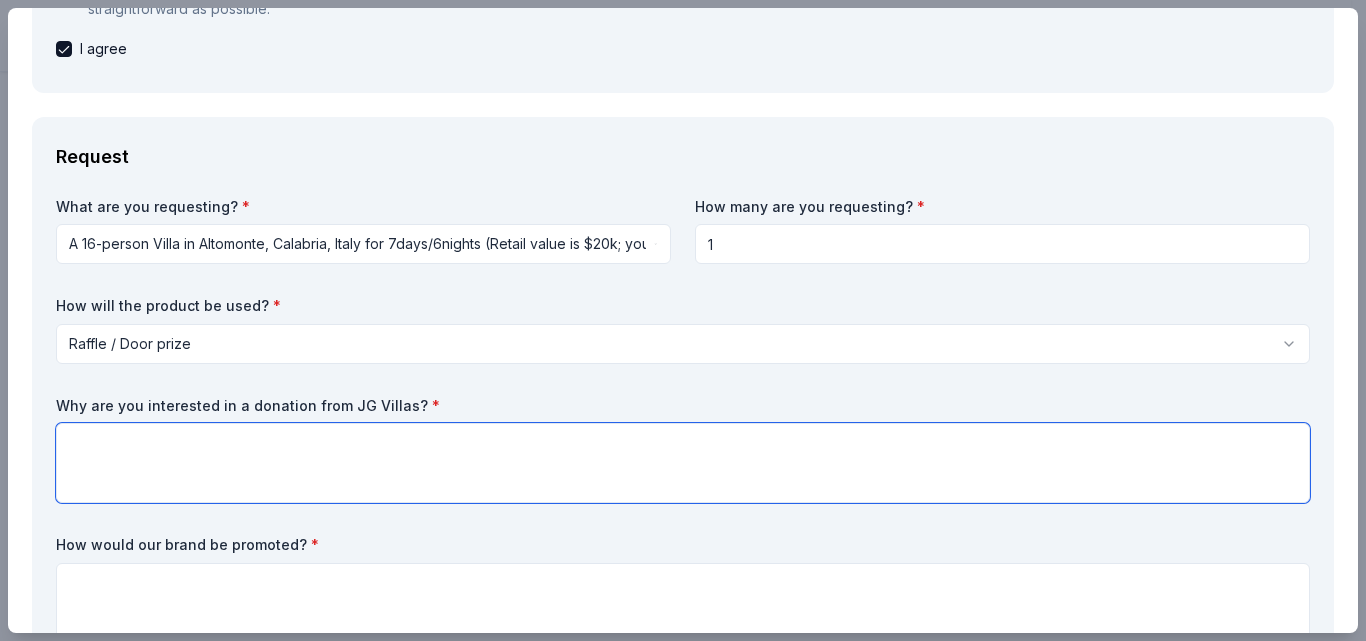 click at bounding box center (683, 463) 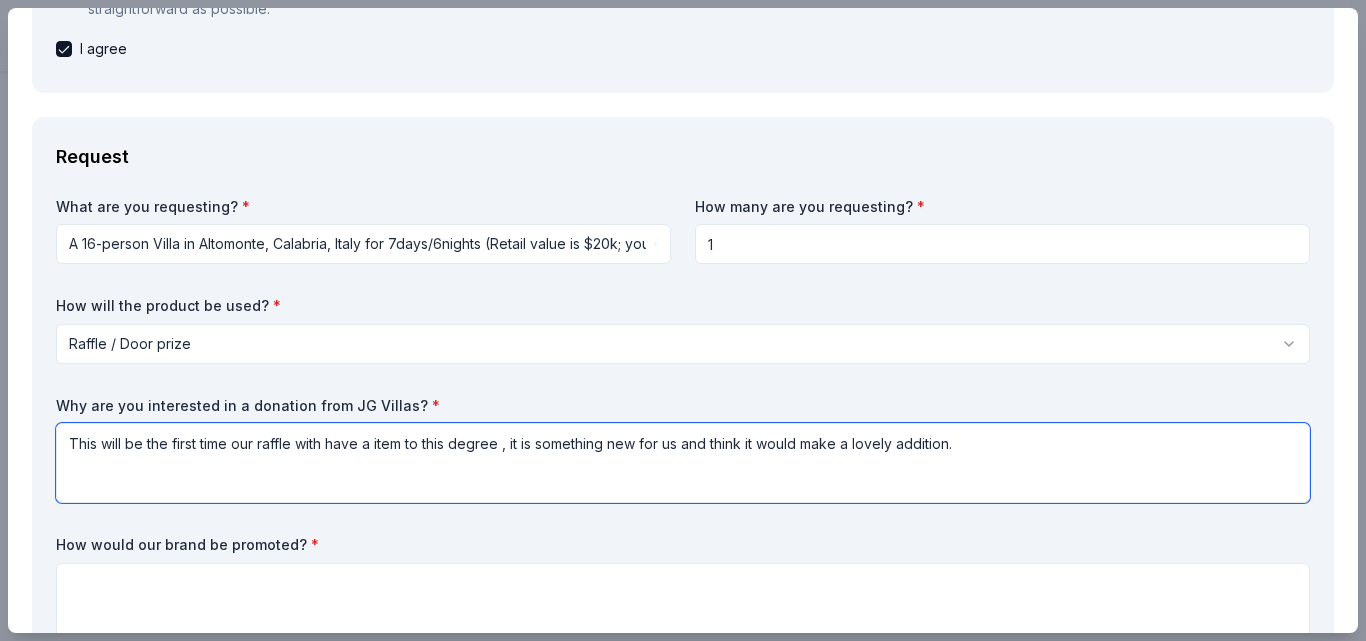 scroll, scrollTop: 500, scrollLeft: 0, axis: vertical 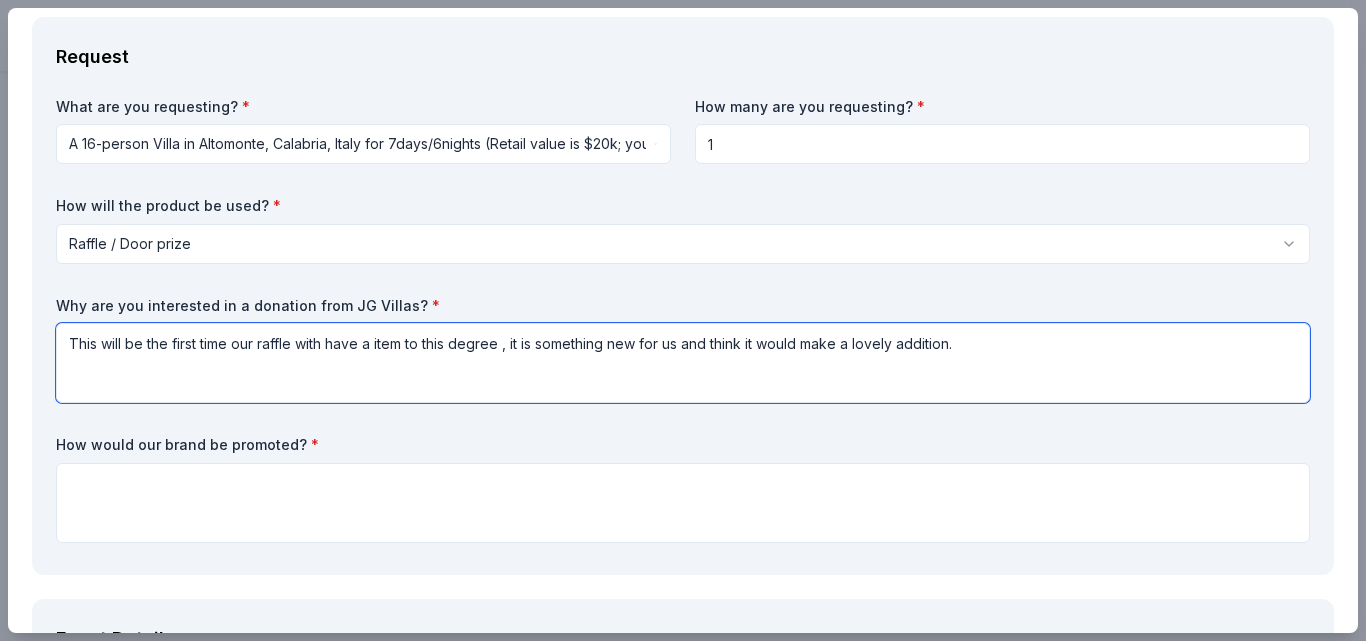 type on "This will be the first time our raffle with have a item to this degree , it is something new for us and think it would make a lovely addition." 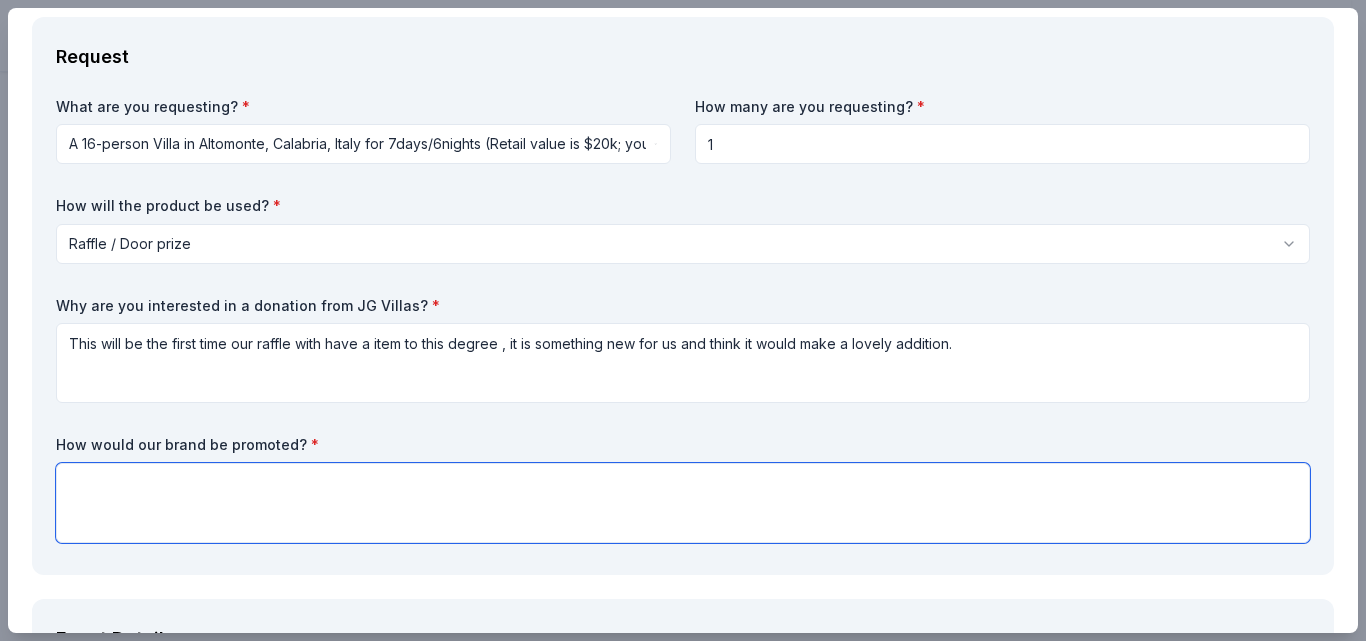 click at bounding box center [683, 503] 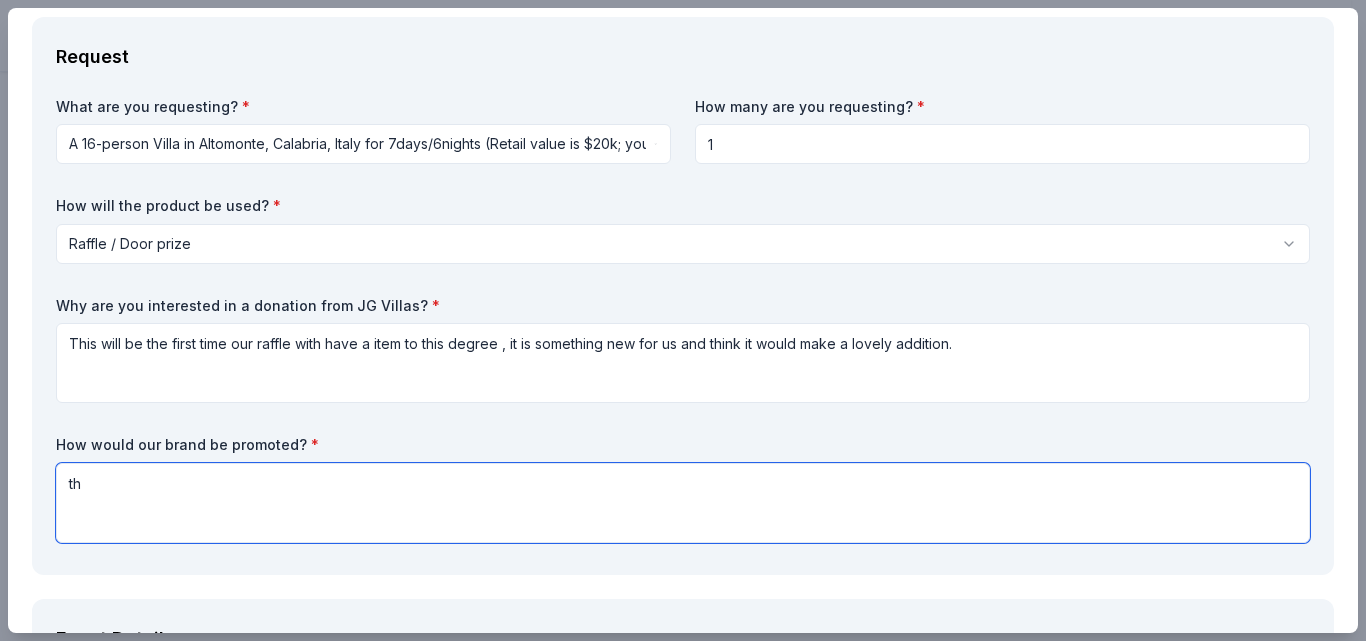 type on "t" 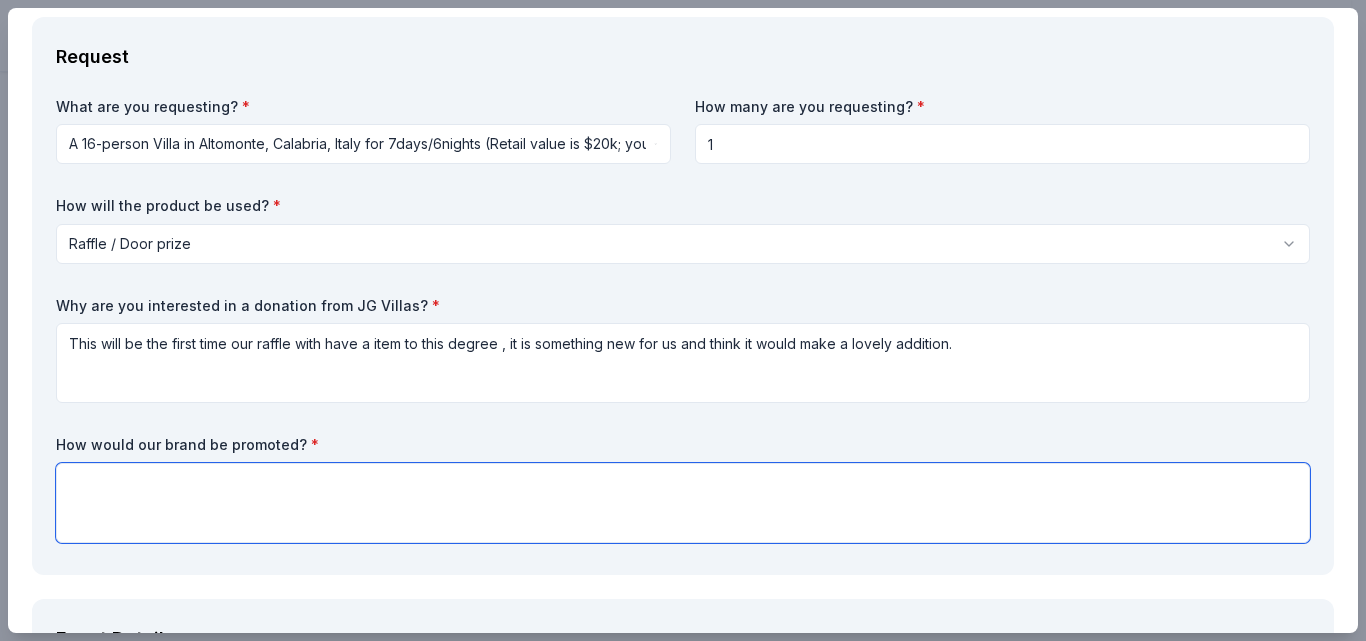 paste on "When the winner is called, we also call out the name and product won.  also, our baskets are done in clear wrap so all attendees can see what is in each one," 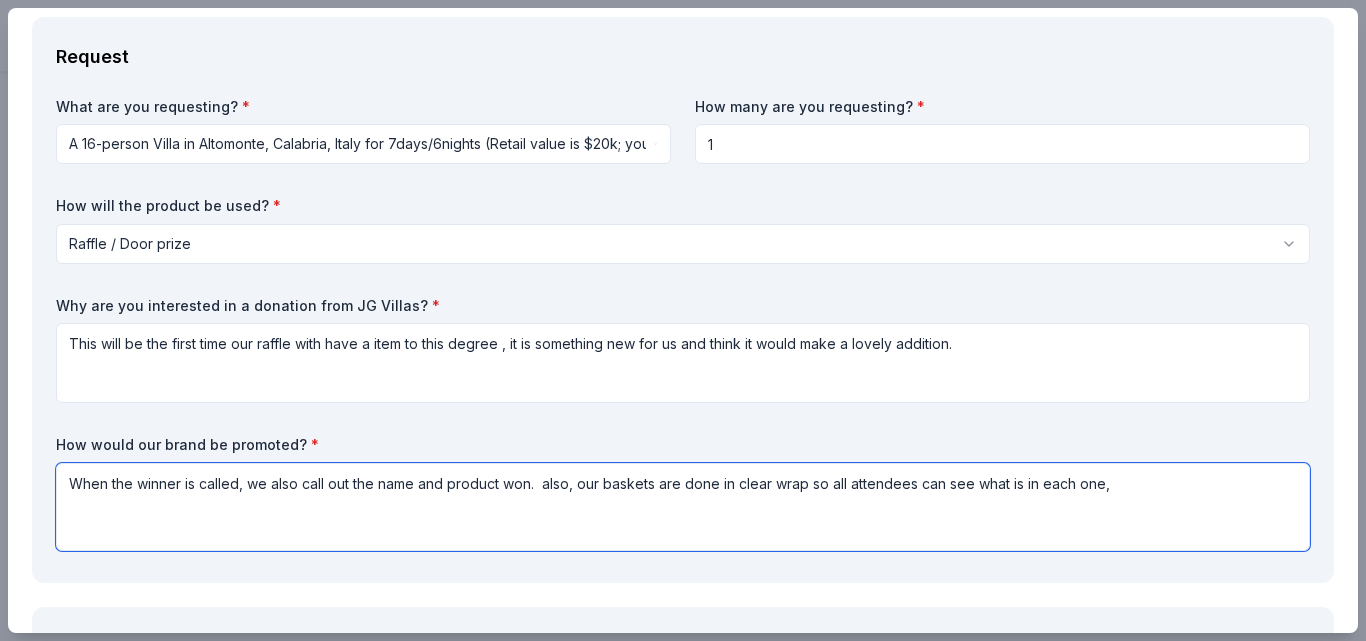 click on "When the winner is called, we also call out the name and product won.  also, our baskets are done in clear wrap so all attendees can see what is in each one," at bounding box center (683, 507) 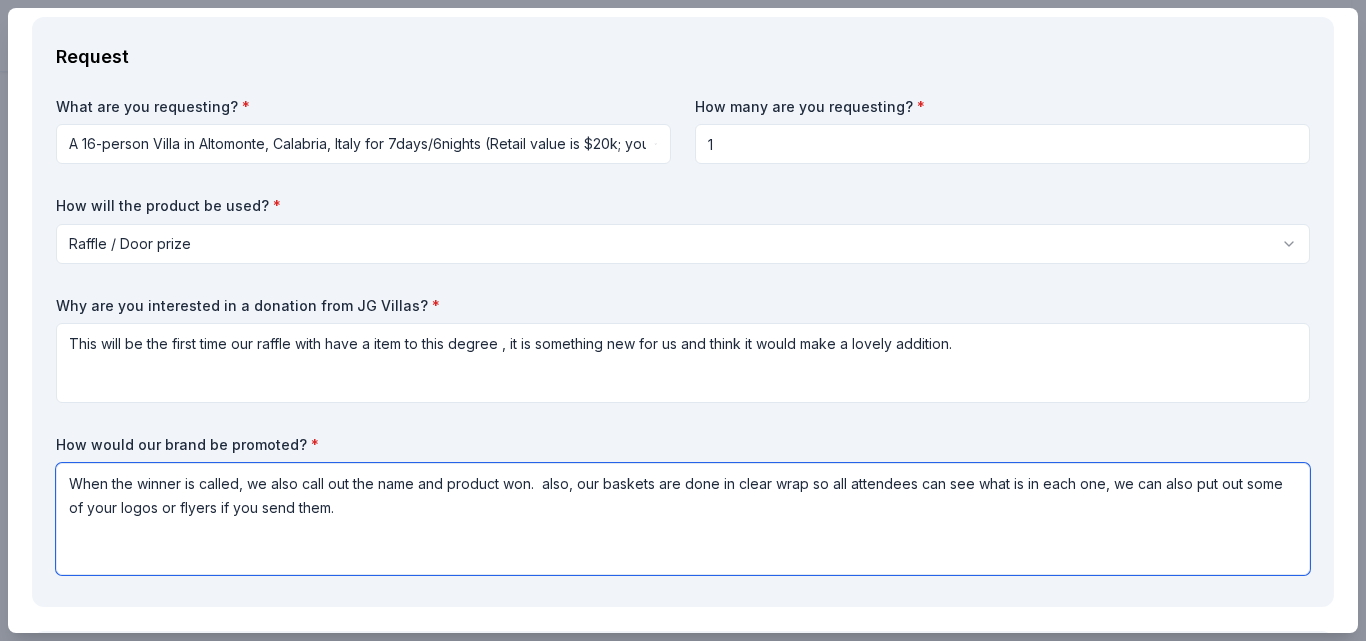 drag, startPoint x: 1119, startPoint y: 528, endPoint x: 1123, endPoint y: 546, distance: 18.439089 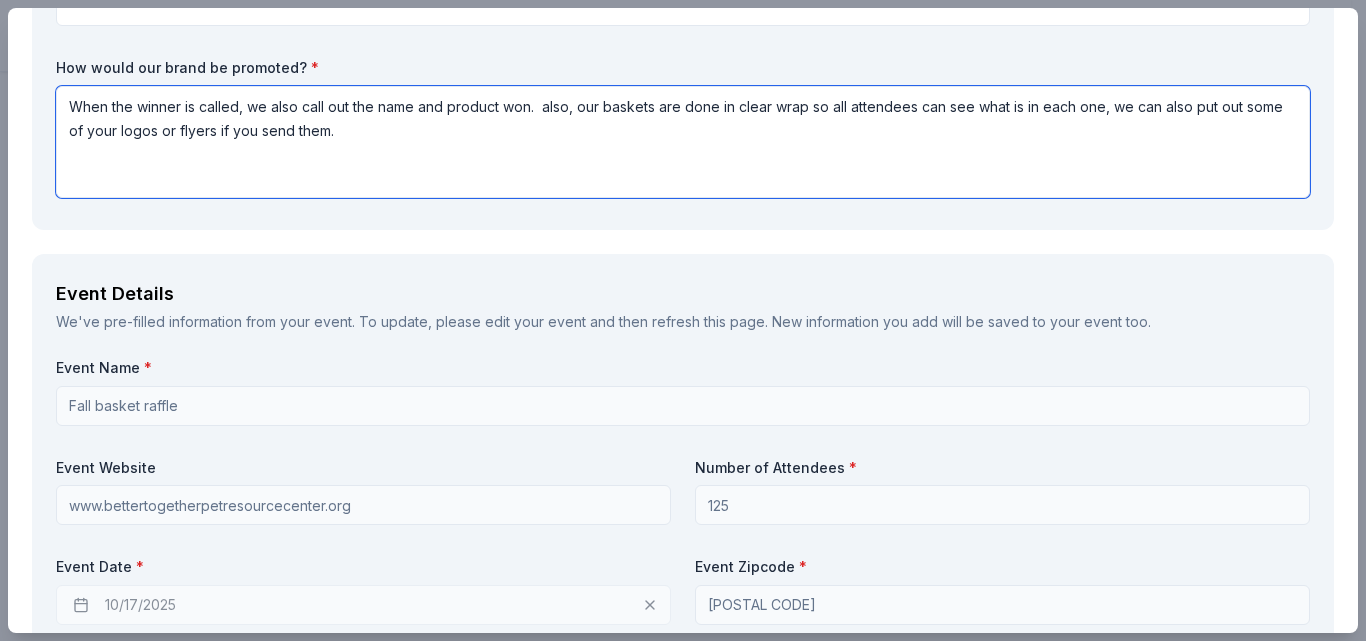 scroll, scrollTop: 1000, scrollLeft: 0, axis: vertical 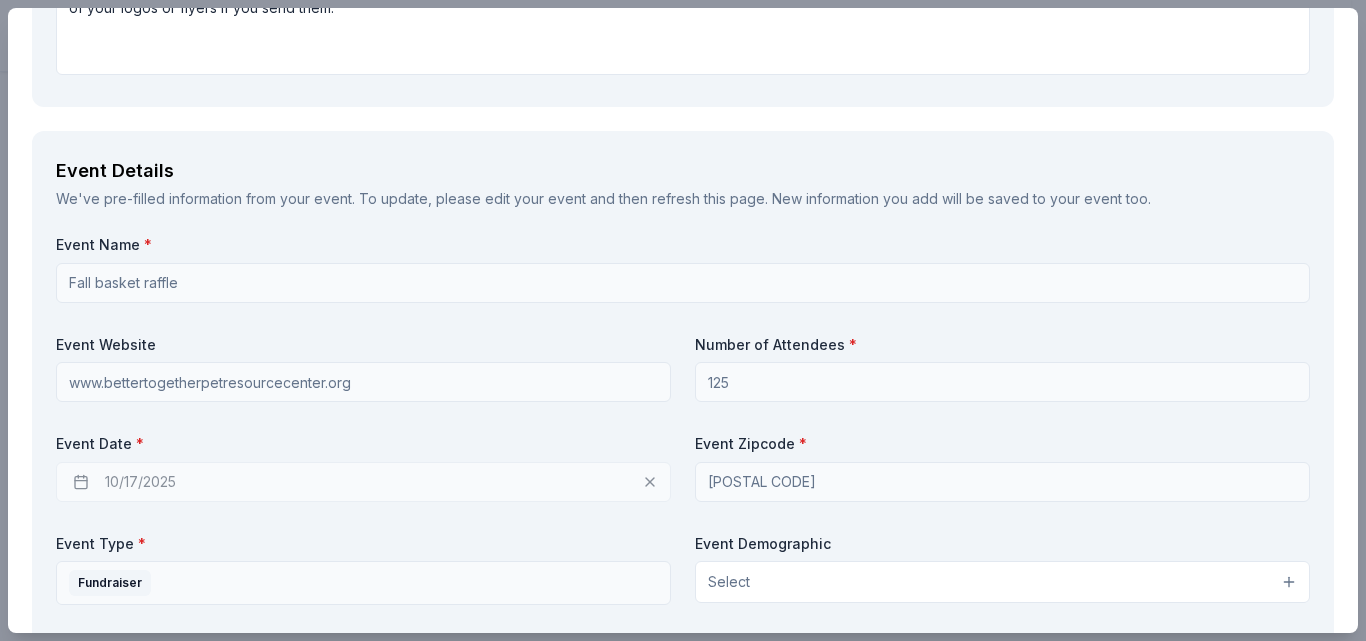click on "10/17/2025" at bounding box center [363, 482] 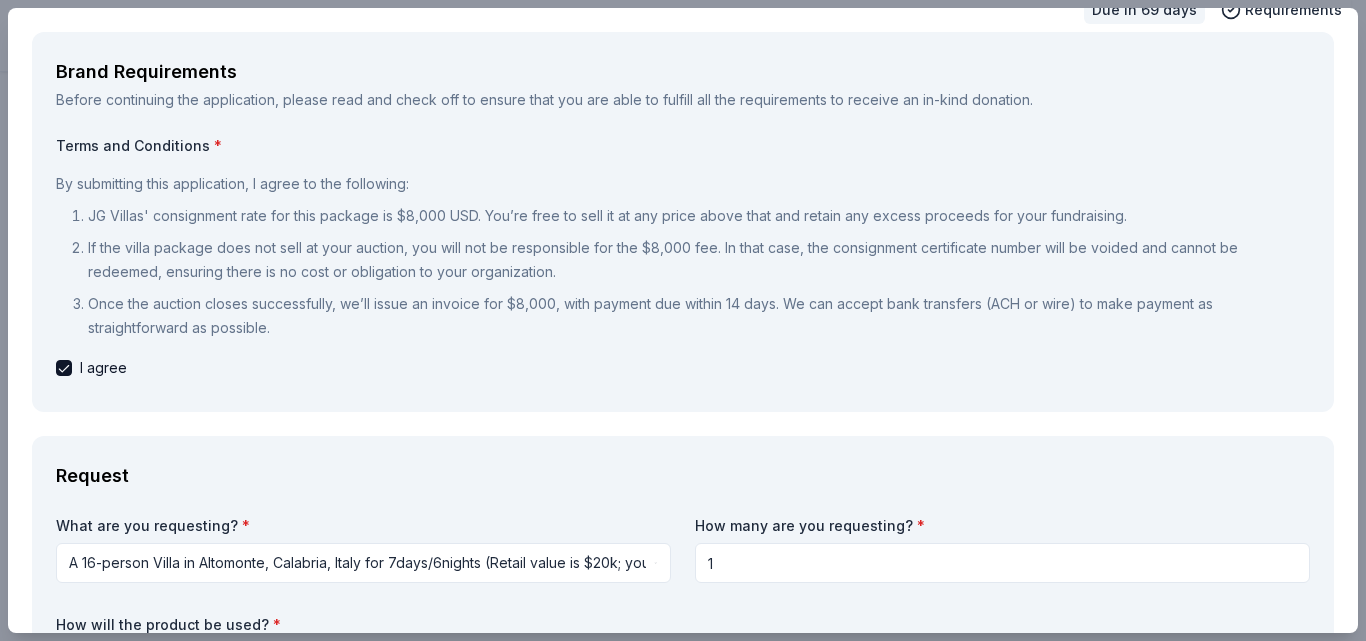 scroll, scrollTop: 200, scrollLeft: 0, axis: vertical 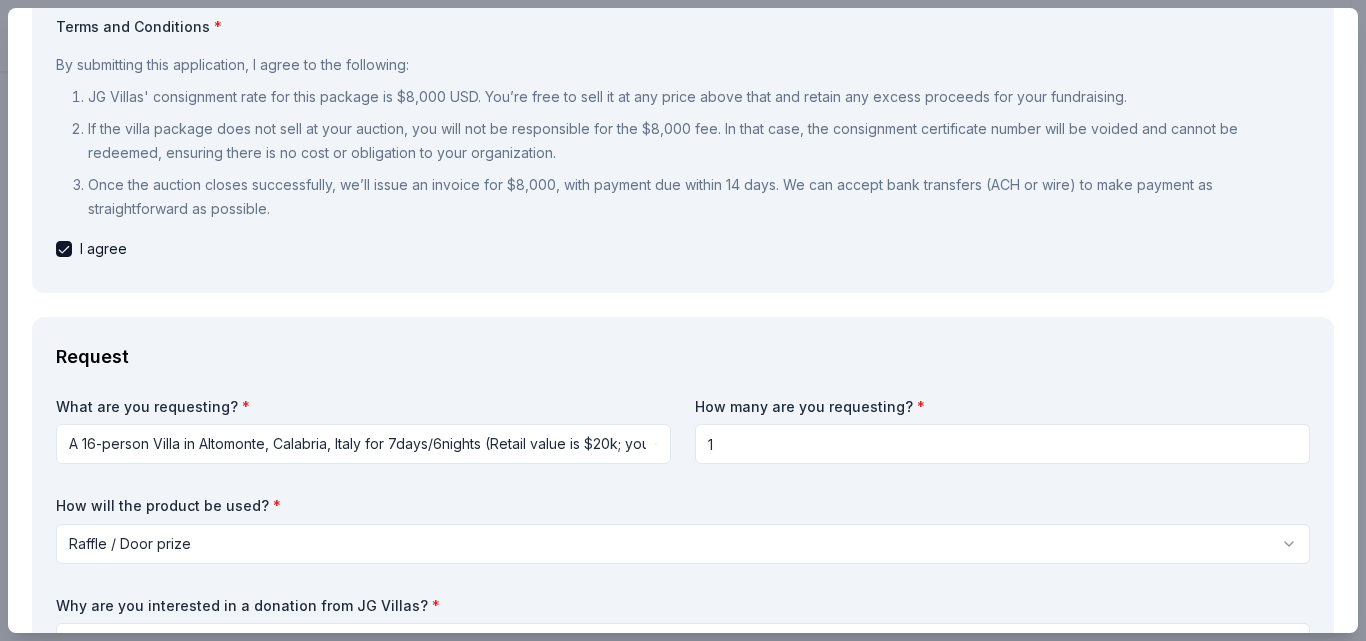 click on "1" at bounding box center (1002, 444) 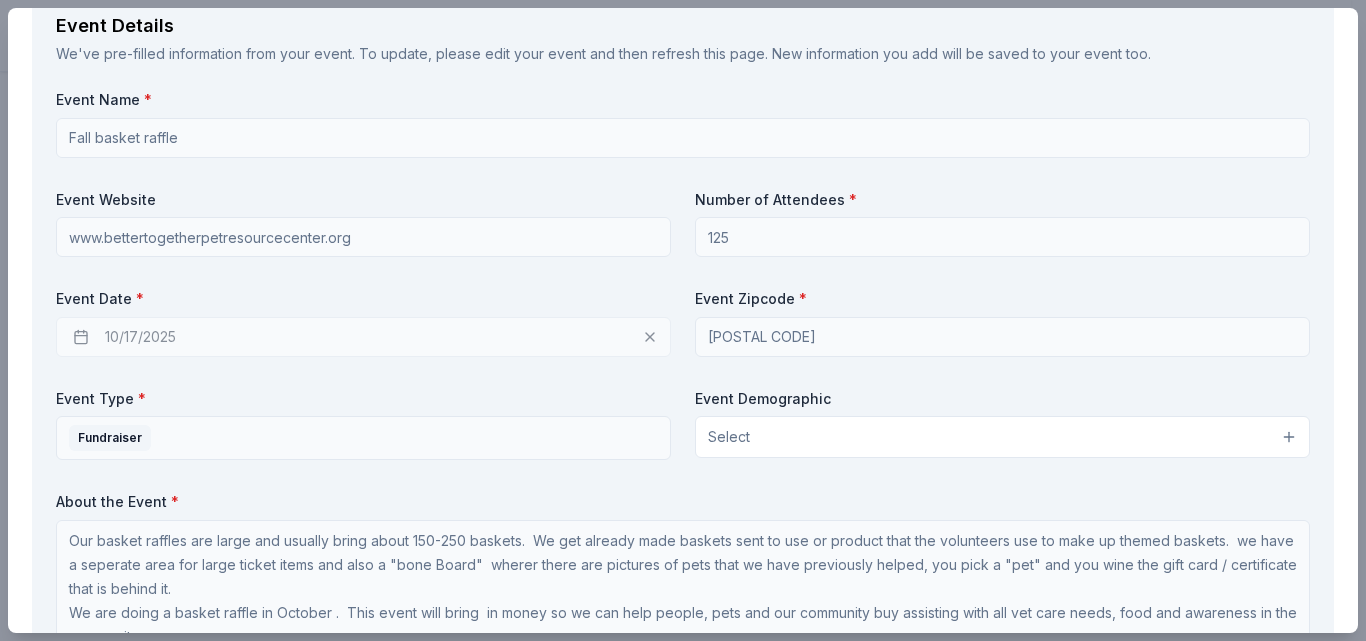 scroll, scrollTop: 1200, scrollLeft: 0, axis: vertical 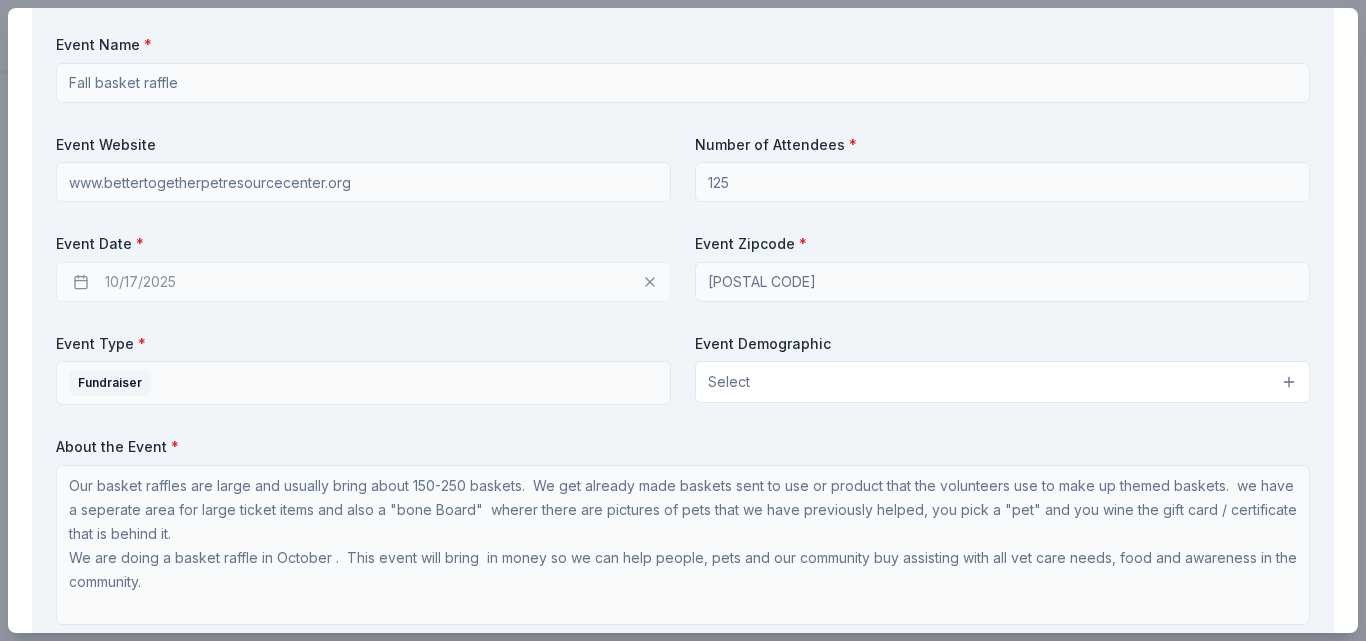 click on "10/17/2025" at bounding box center [363, 282] 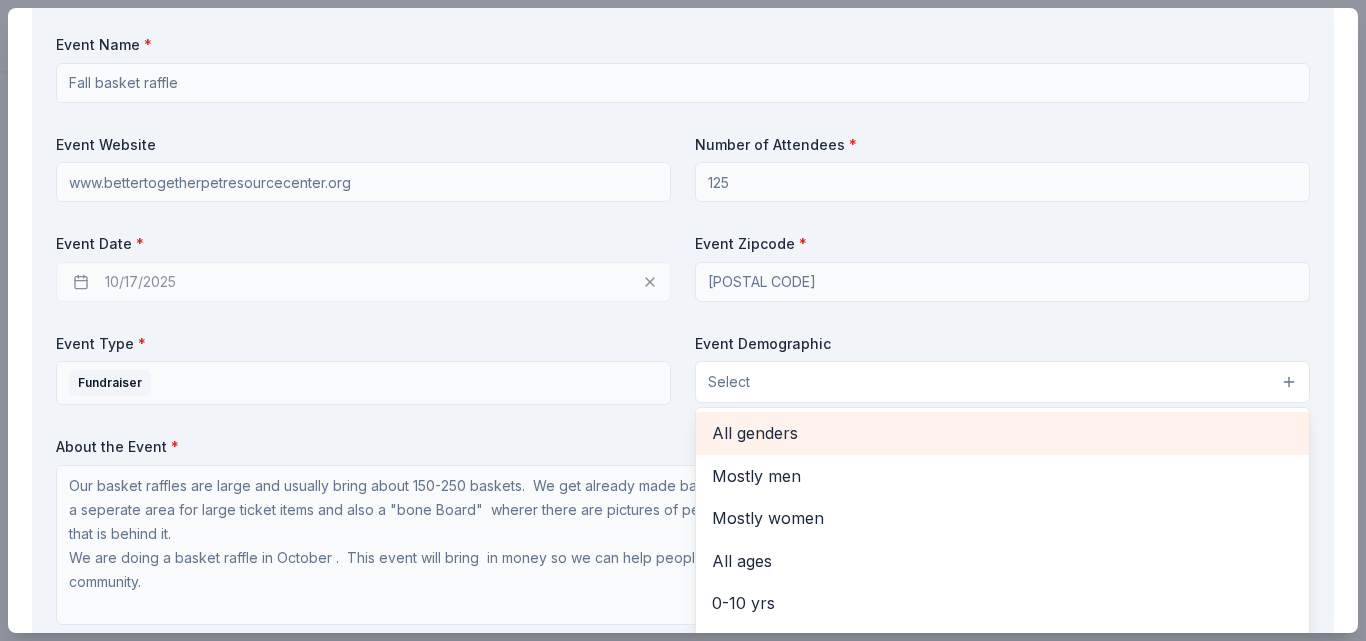 click on "All genders" at bounding box center [1002, 433] 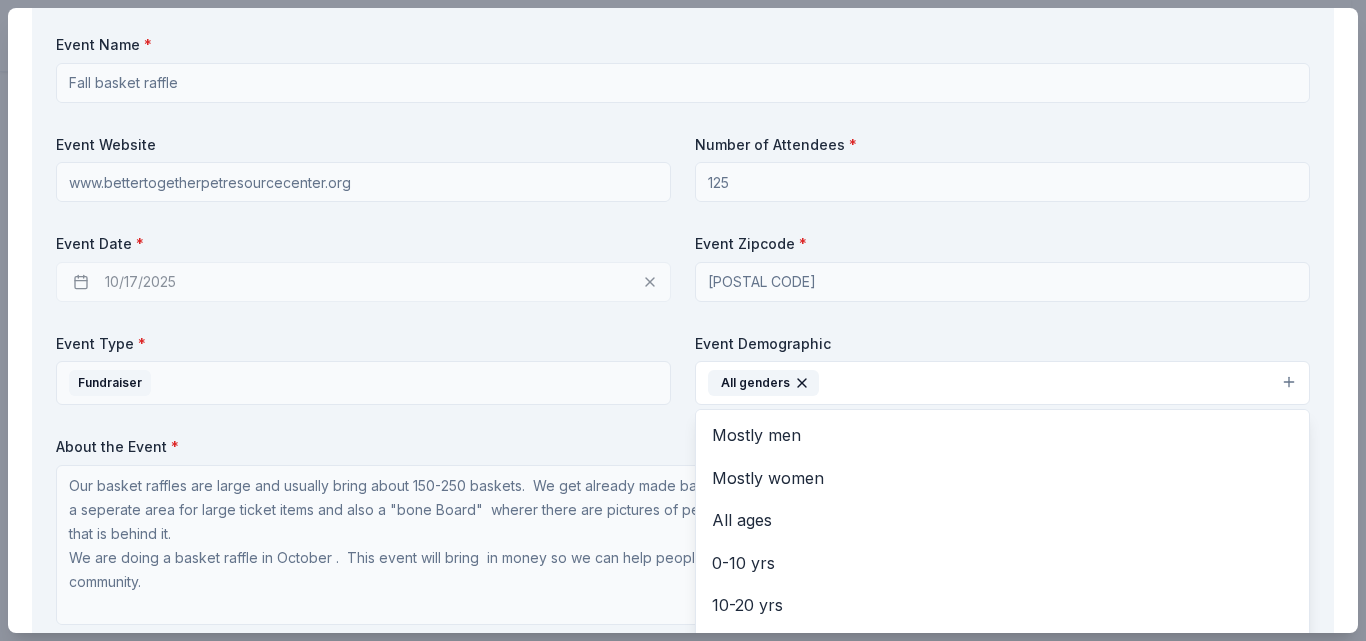 click on "Event Name * Fall basket raffle Event Website www.bettertogetherpetresourcecenter.org Number of Attendees * 125 Event Date * 10/17/2025 Event Zipcode * 14150 Event Type * Fundraiser Event Demographic All genders Mostly men Mostly women All ages 0-10 yrs 10-20 yrs 20-30 yrs 30-40 yrs 40-50 yrs 50-60 yrs 60-70 yrs 70-80 yrs 80+ yrs About the Event * Our basket raffles are large and usually bring about 150-250 baskets.  We get already made baskets sent to use or product that the volunteers use to make up themed baskets.  we have a seperate area for large ticket items and also a "bone Board"  wherer there are pictures of pets that we have previously helped, you pick a "pet" and you wine the gift card / certificate that is behind it.
We are doing a basket raffle in October .  This event will bring  in money so we can help people, pets and our community buy assisting with all vet care needs, food and awareness in the community." at bounding box center (683, 334) 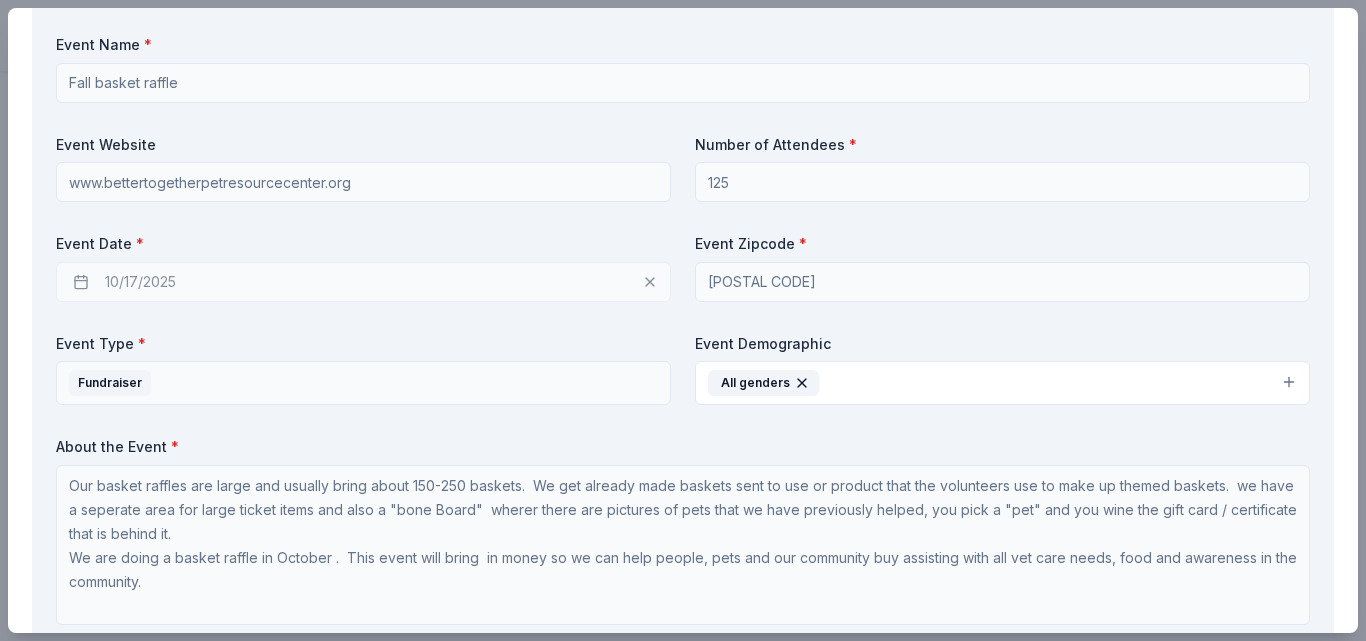 click on "10/17/2025" at bounding box center (363, 282) 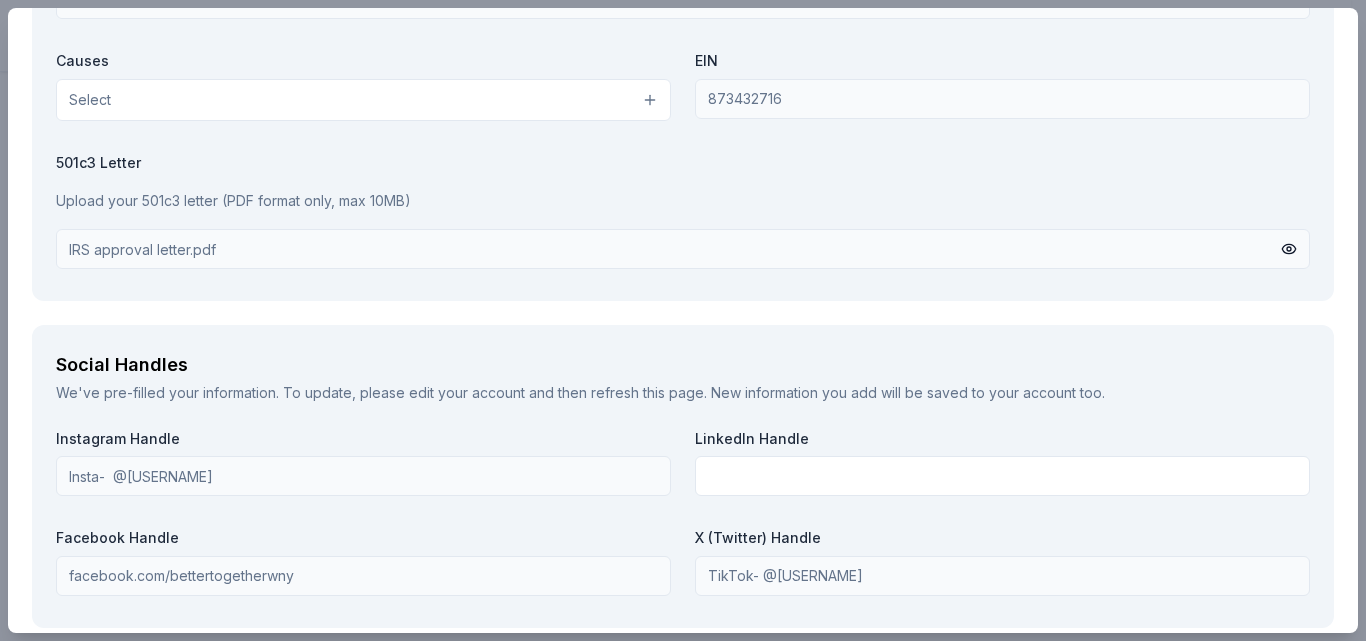 scroll, scrollTop: 2842, scrollLeft: 0, axis: vertical 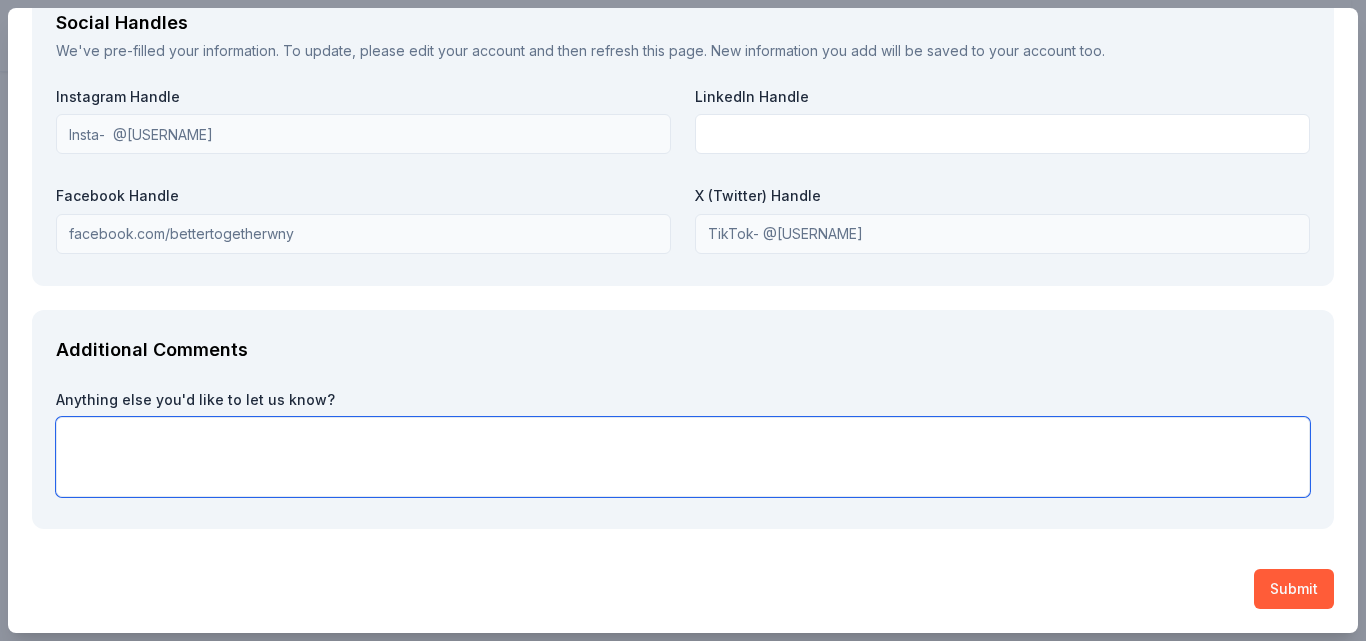 click at bounding box center (683, 457) 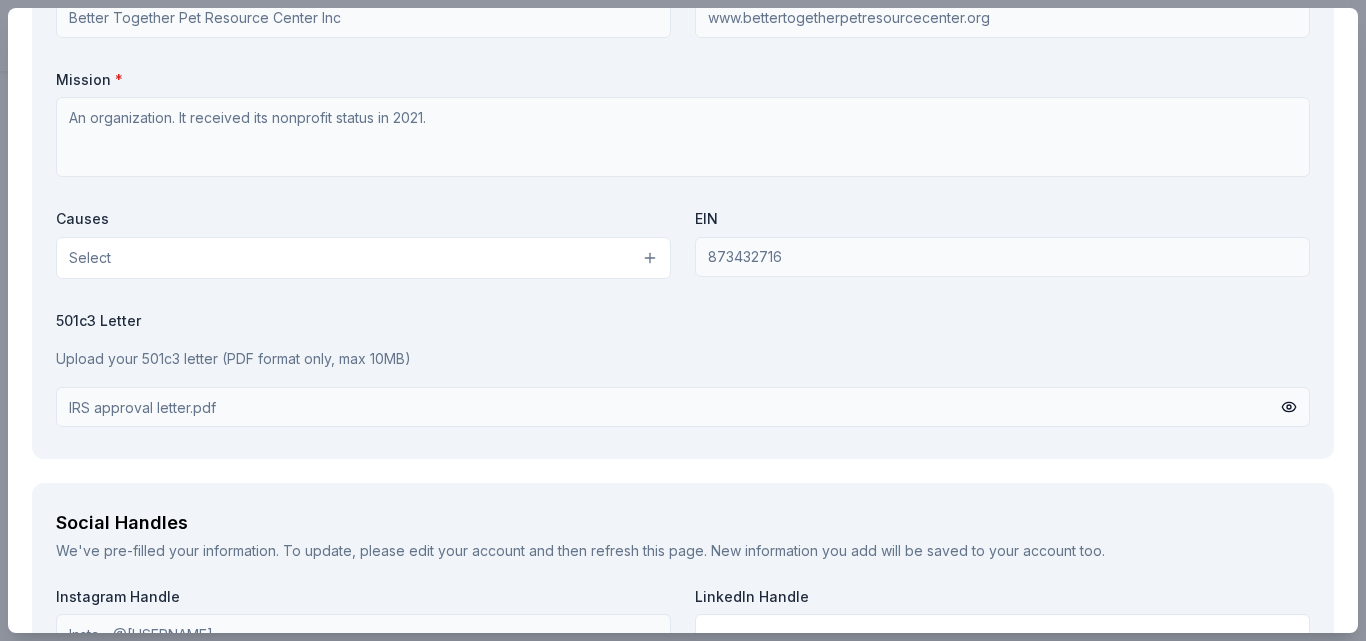 click on "IRS approval letter.pdf" at bounding box center [683, 407] 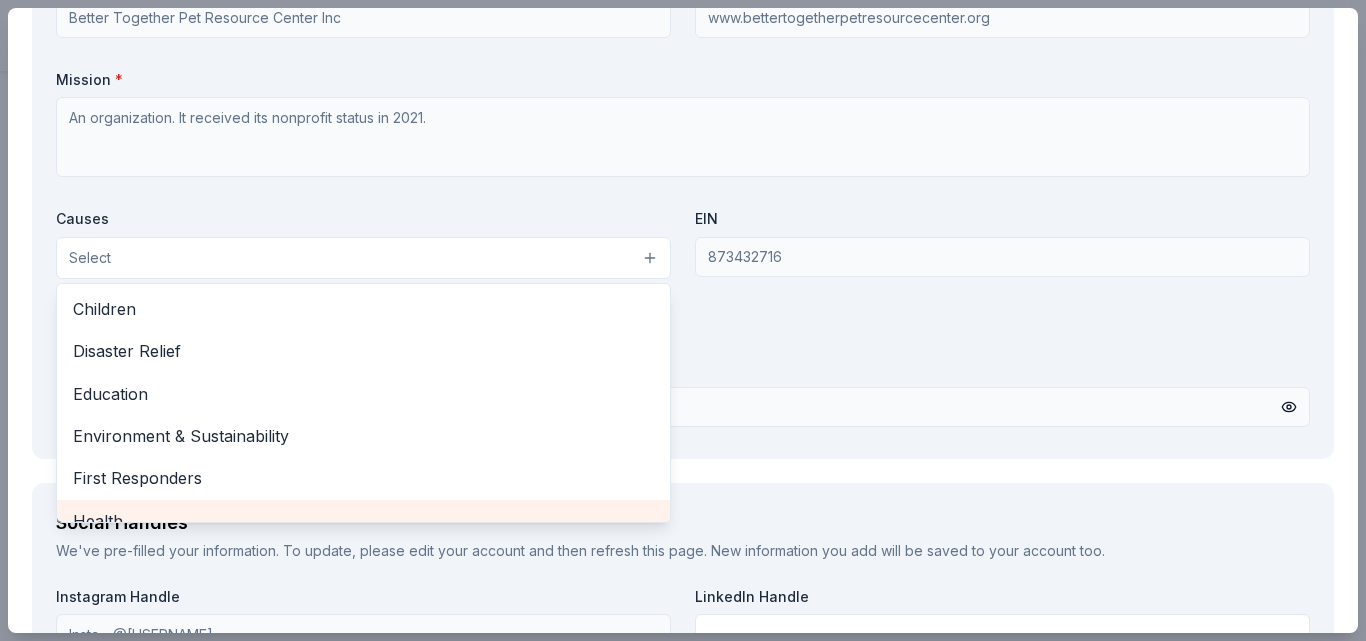 scroll, scrollTop: 0, scrollLeft: 0, axis: both 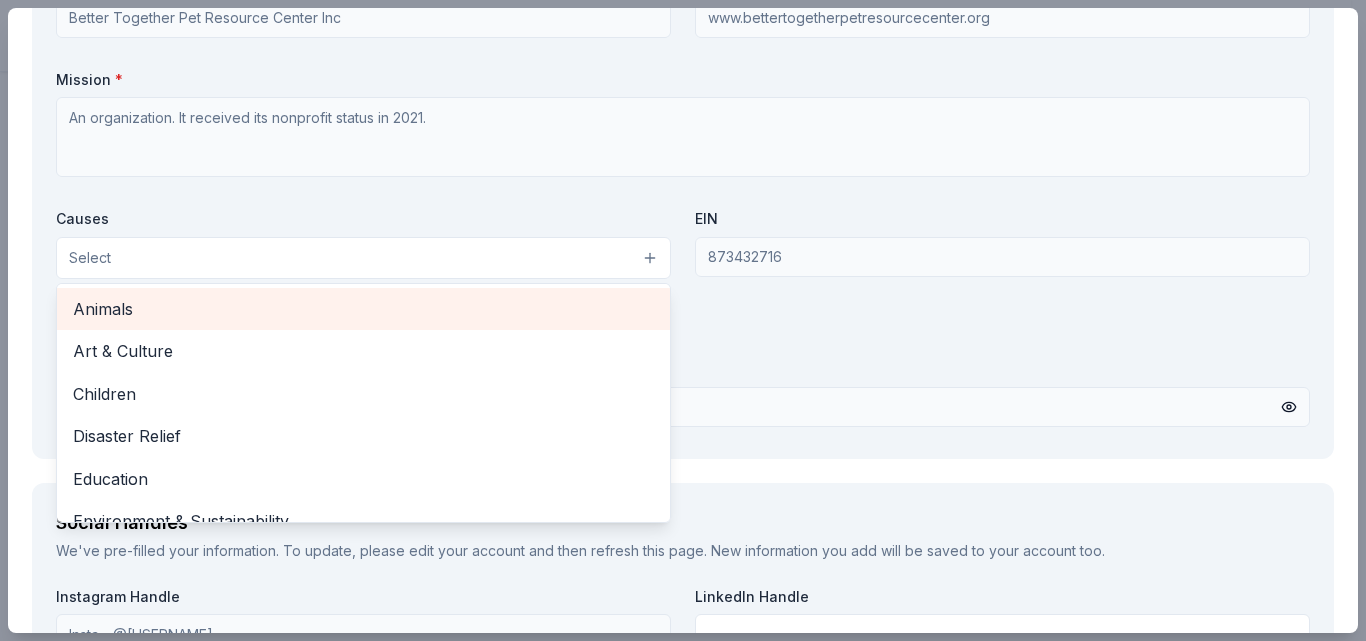 click on "Animals" at bounding box center [363, 309] 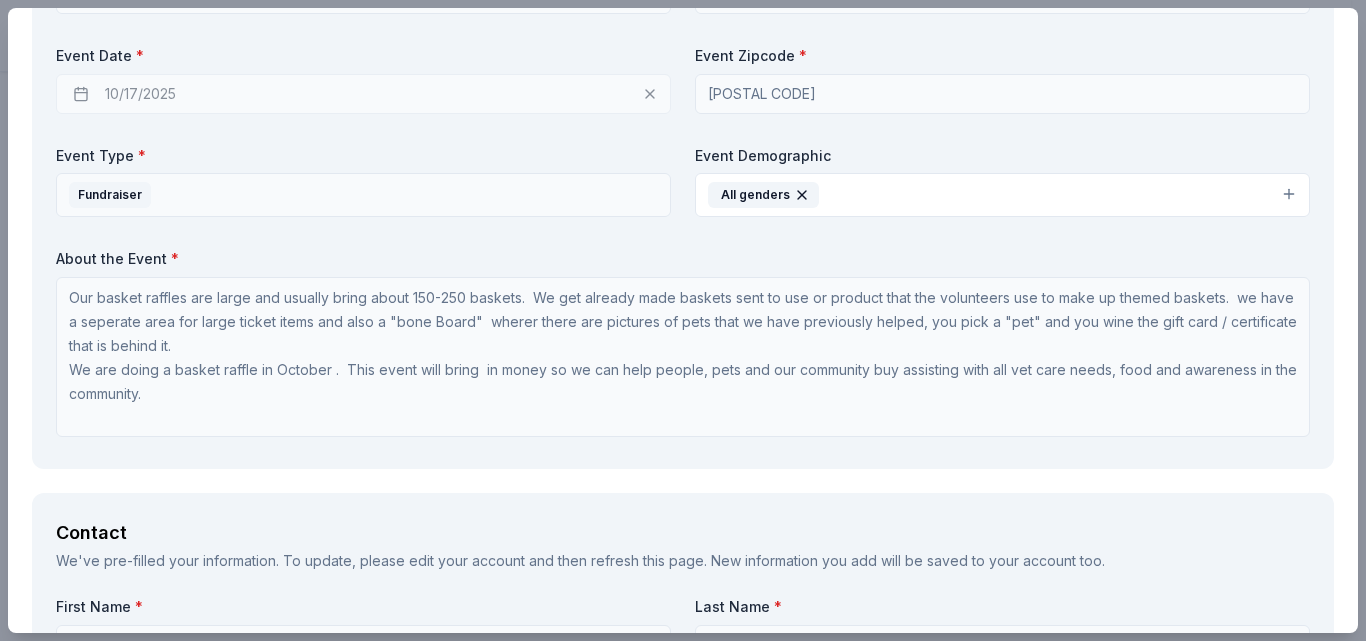scroll, scrollTop: 1342, scrollLeft: 0, axis: vertical 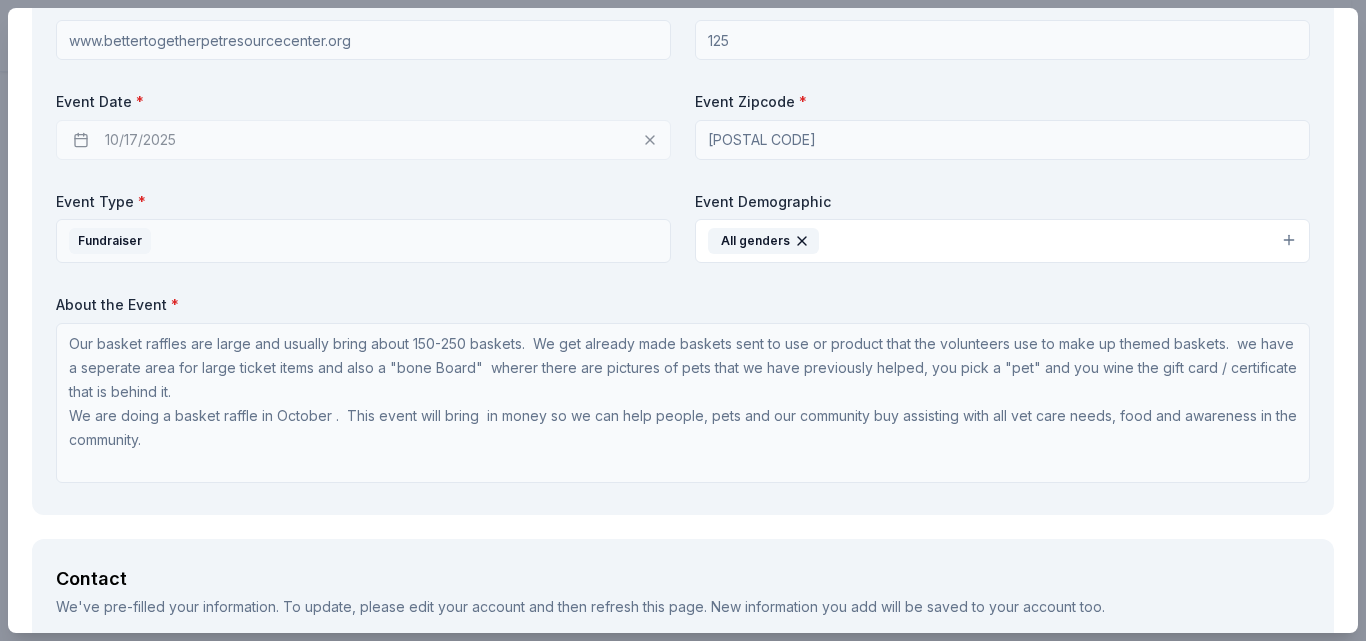 click on "Brand Requirements Before continuing the application, please read and check off to ensure that you are able to fulfill all the requirements to receive an in-kind donation. Terms and Conditions * By submitting this application, I agree to the following:
JG Villas' consignment rate for this package is $8,000 USD. You’re free to sell it at any price above that and retain any excess proceeds for your fundraising.
If the villa package does not sell at your auction, you will not be responsible for the $8,000 fee. In that case, the consignment certificate number will be voided and cannot be redeemed, ensuring there is no cost or obligation to your organization.
Once the auction closes successfully, we’ll issue an invoice for $8,000, with payment due within 14 days. We can accept bank transfers (ACH or wire) to make payment as straightforward as possible.
I agree Request What are you requesting? * How many are you requesting? * 1 How will the product be used? * Raffle / Door prize Other * *" at bounding box center [683, 453] 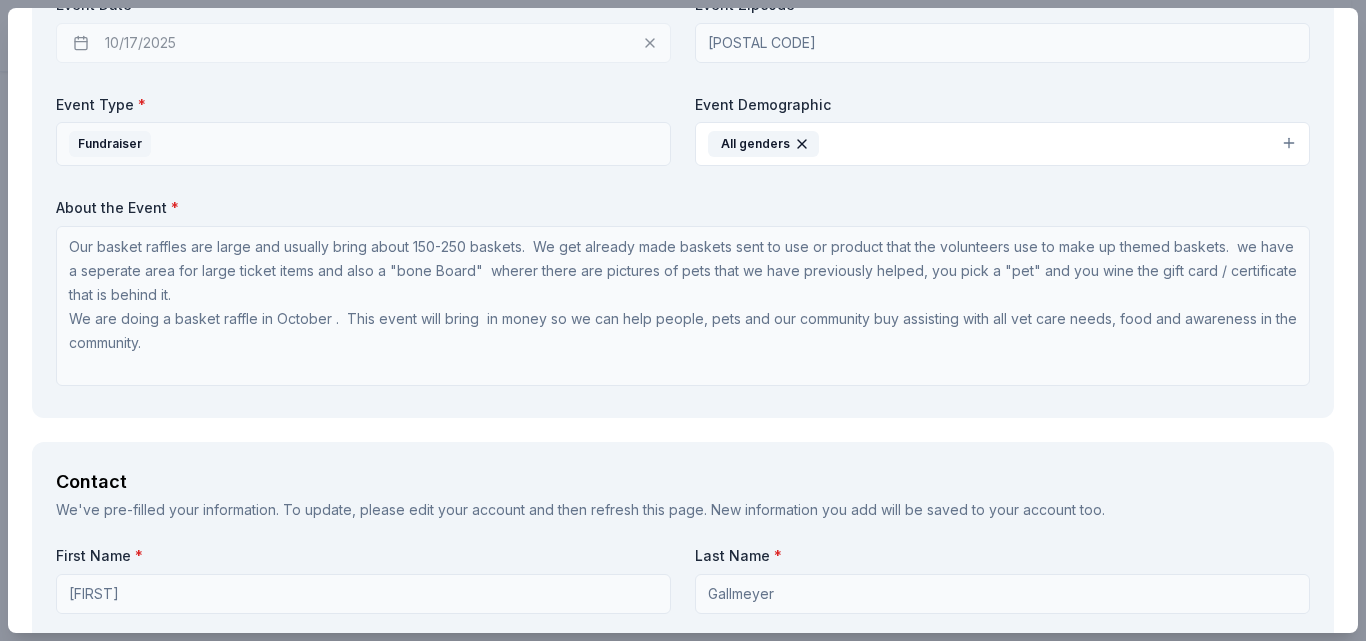 scroll, scrollTop: 1180, scrollLeft: 0, axis: vertical 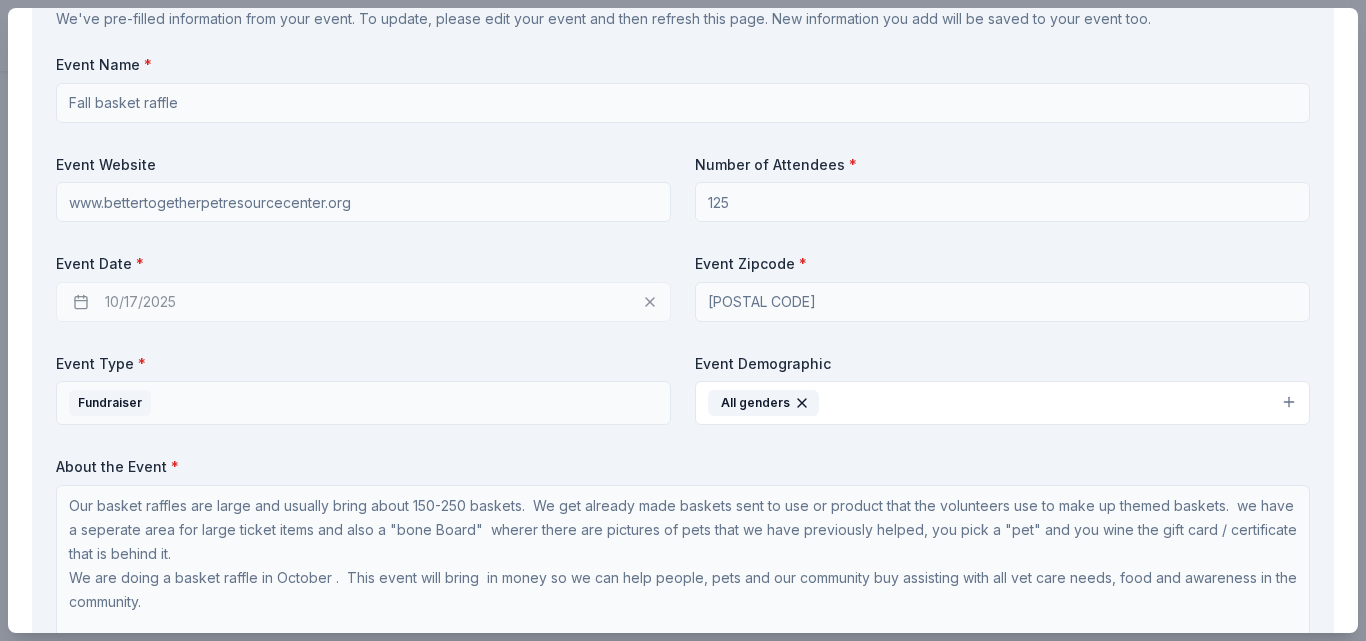 click on "10/17/2025" at bounding box center [363, 302] 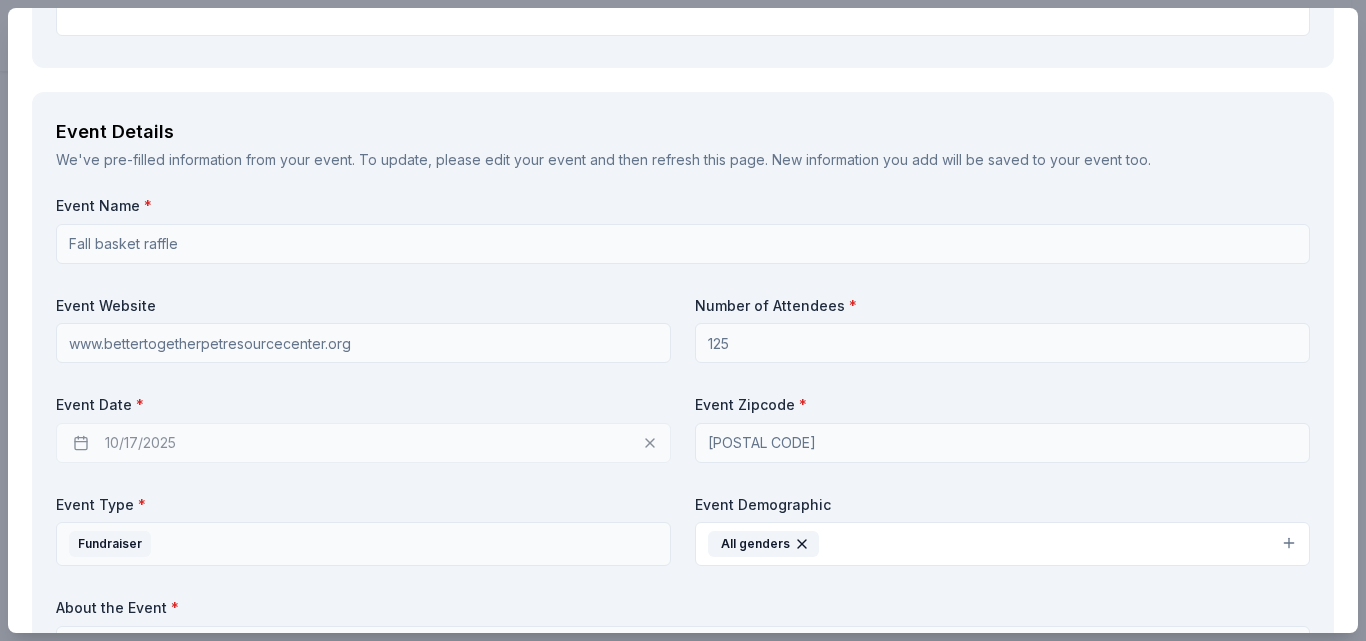 scroll, scrollTop: 780, scrollLeft: 0, axis: vertical 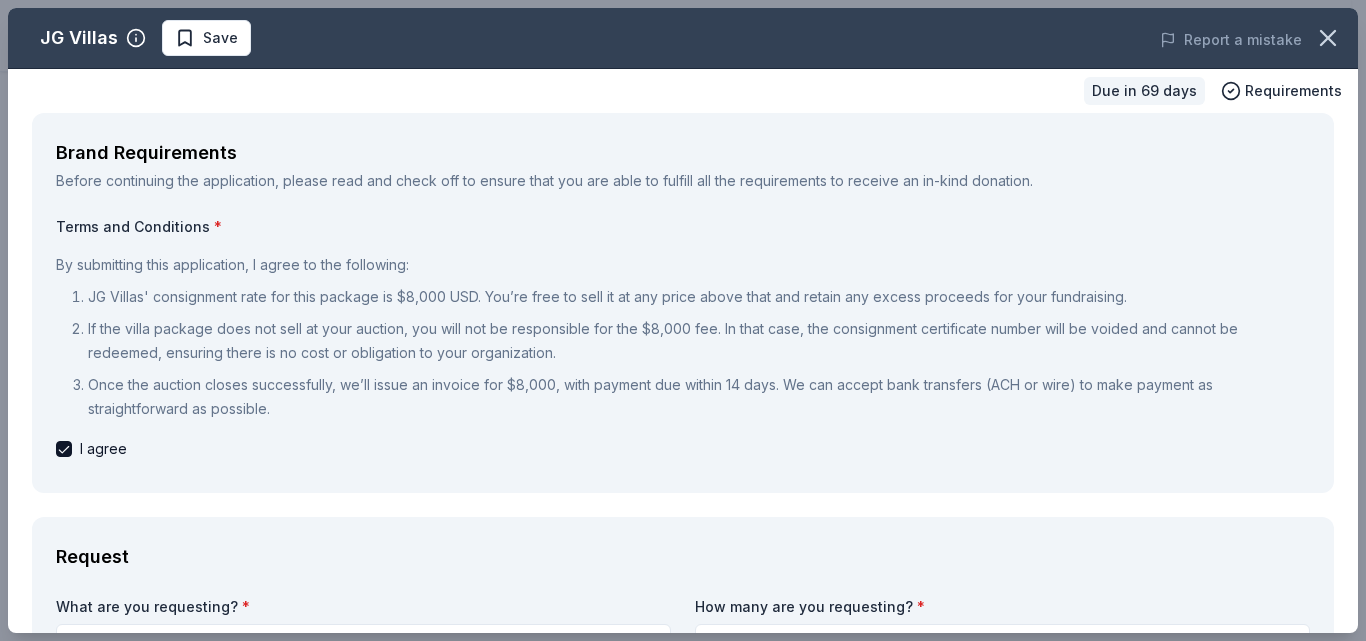 click at bounding box center (64, 449) 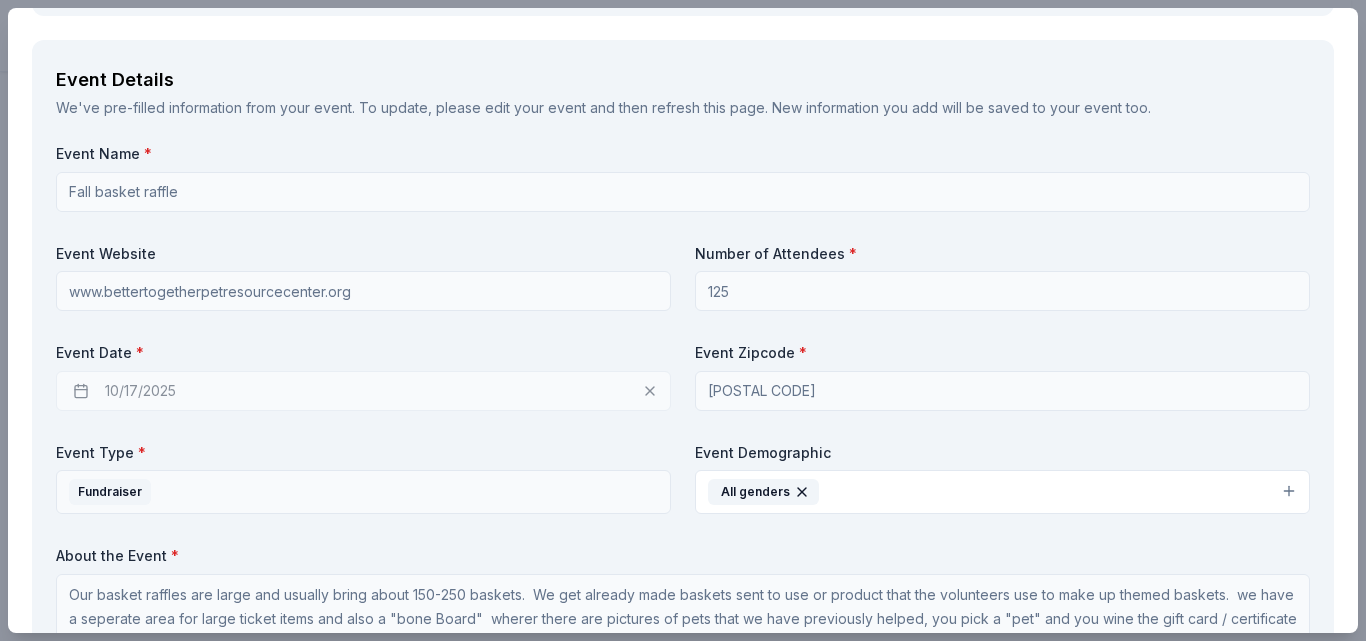 scroll, scrollTop: 1100, scrollLeft: 0, axis: vertical 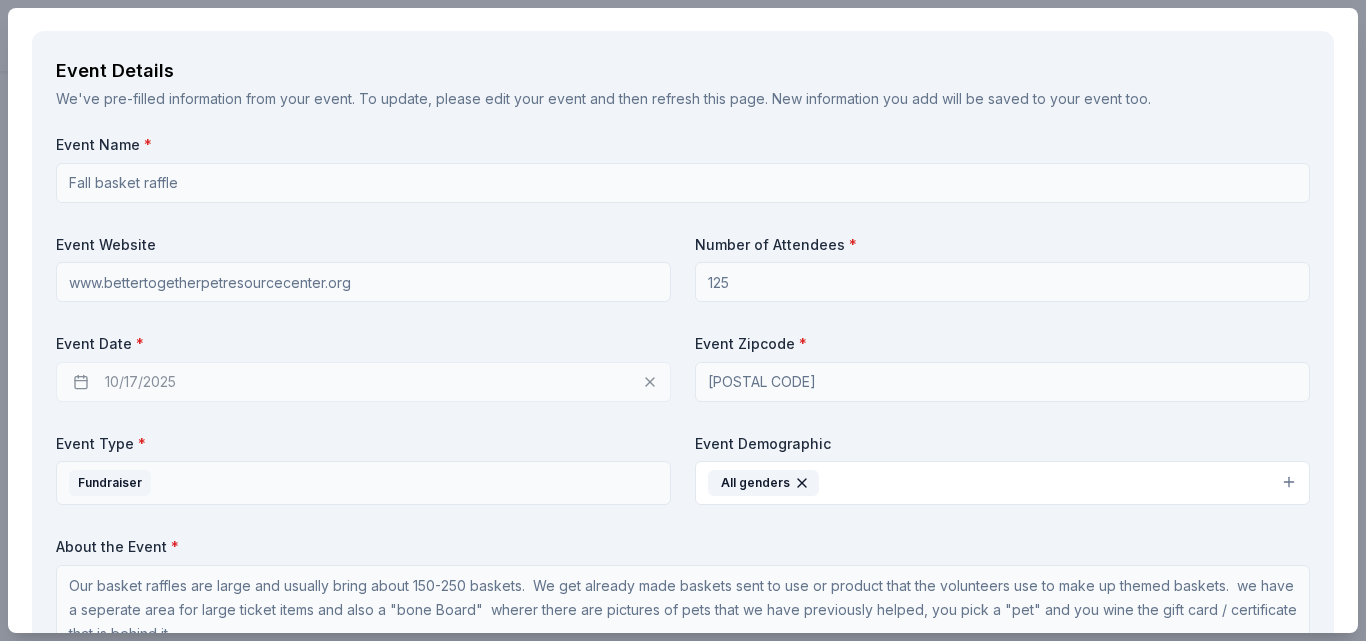click on "10/17/2025" at bounding box center (363, 382) 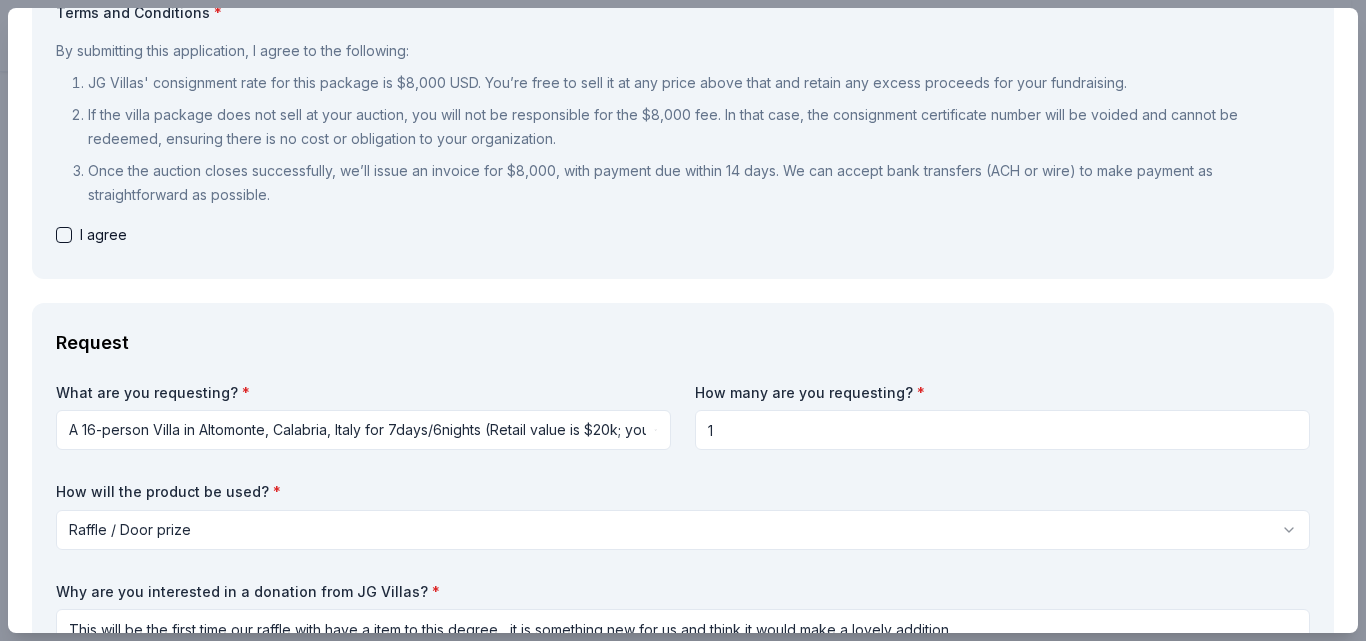 scroll, scrollTop: 0, scrollLeft: 0, axis: both 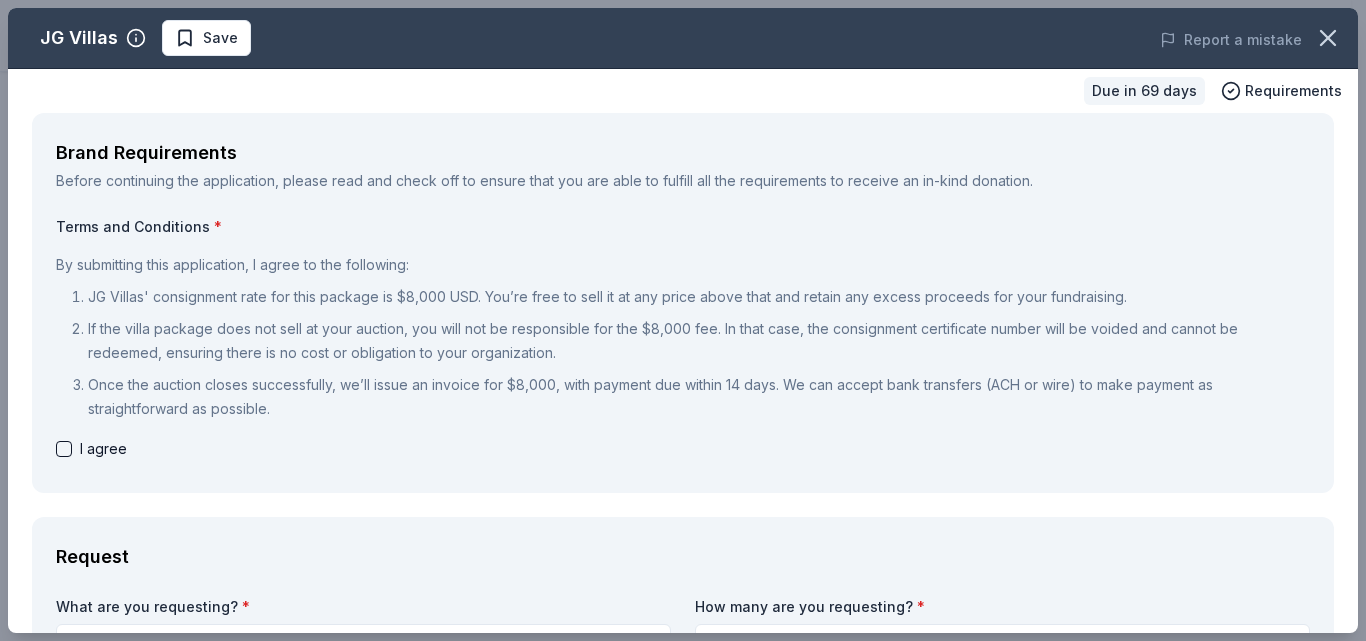 click at bounding box center [64, 449] 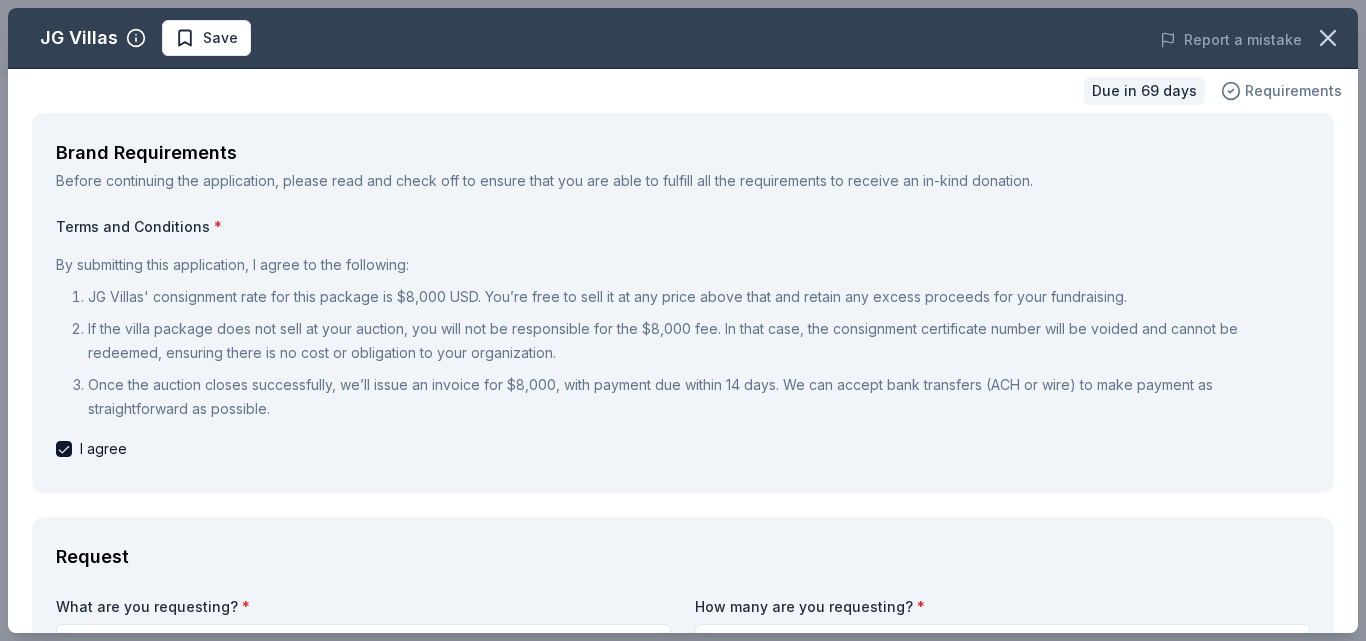 click on "Requirements" at bounding box center [1293, 91] 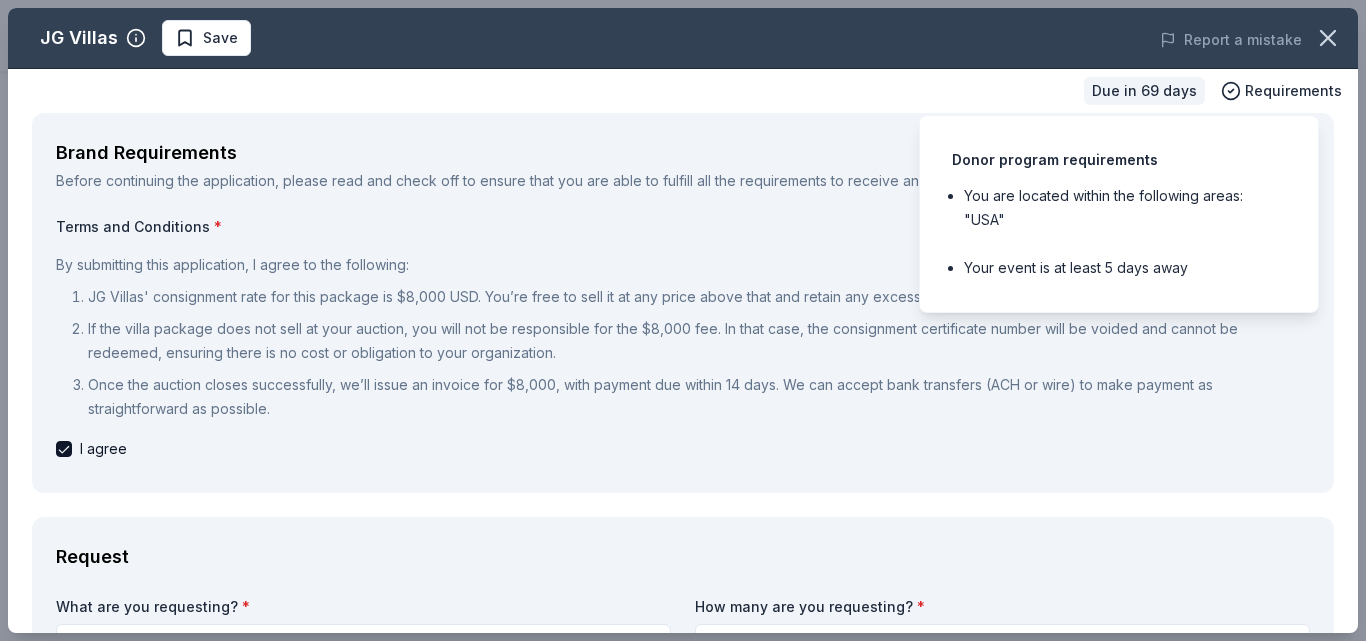 click on "Due in 69 days" at bounding box center [1144, 91] 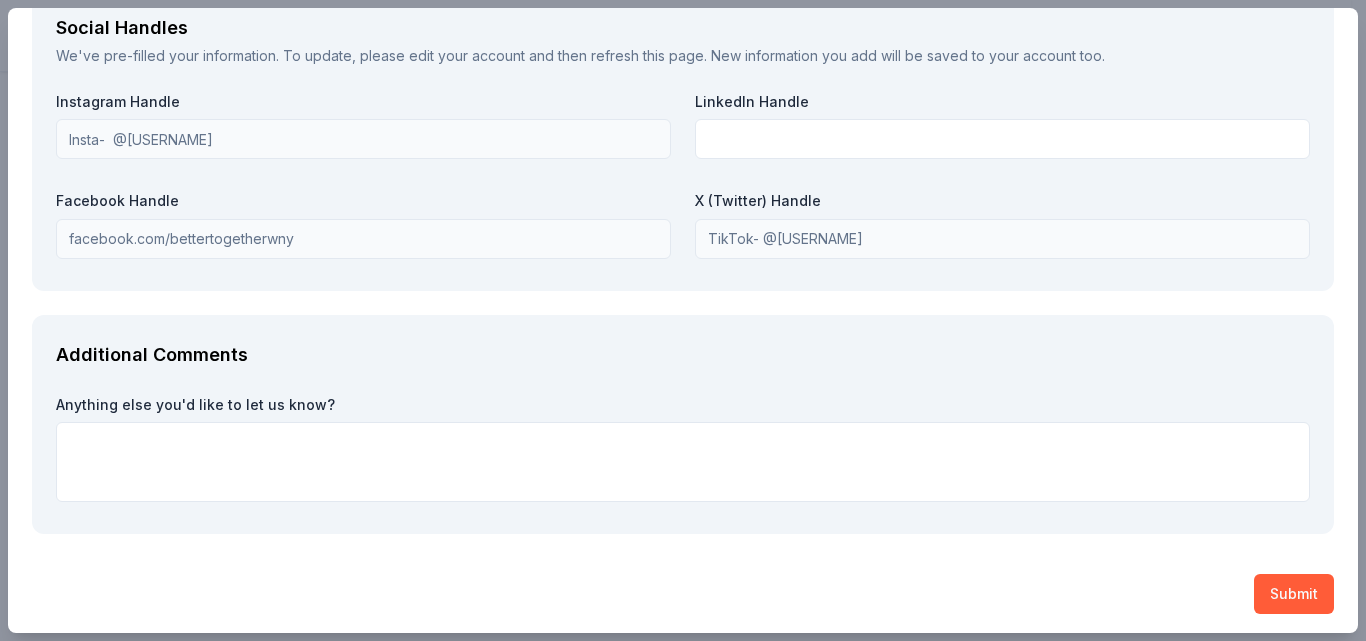 scroll, scrollTop: 2844, scrollLeft: 0, axis: vertical 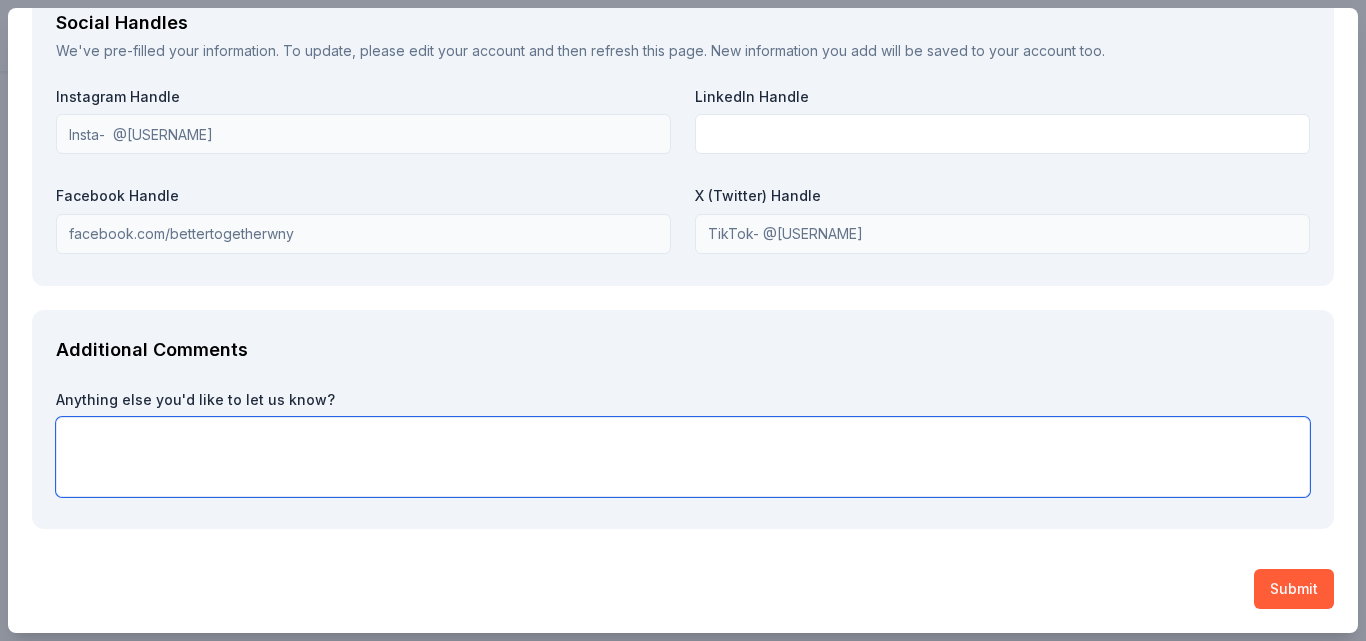 click at bounding box center (683, 457) 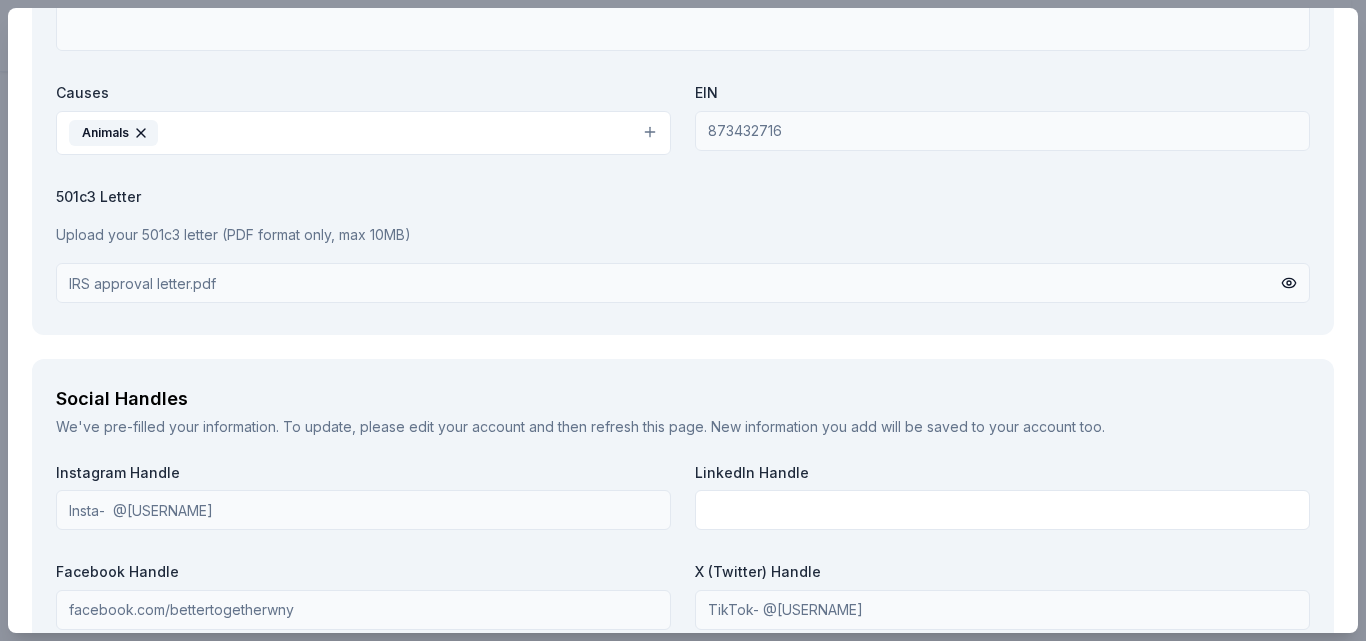scroll, scrollTop: 2344, scrollLeft: 0, axis: vertical 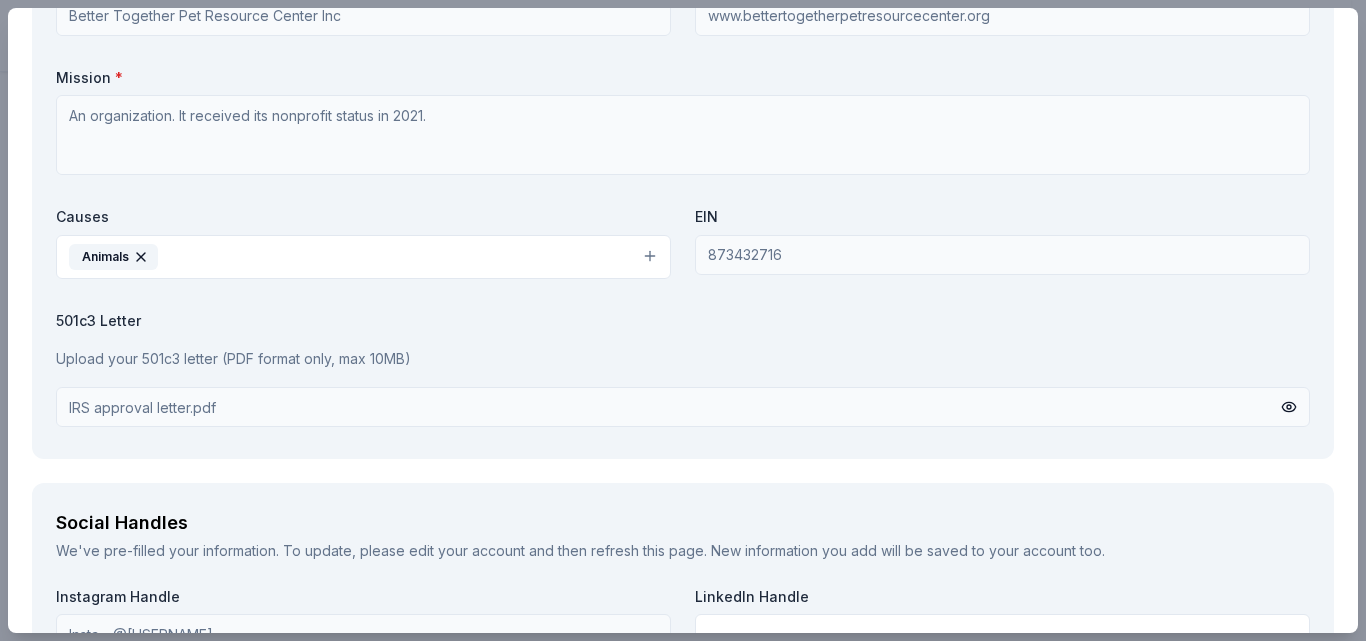 type on "Thank you in  advance" 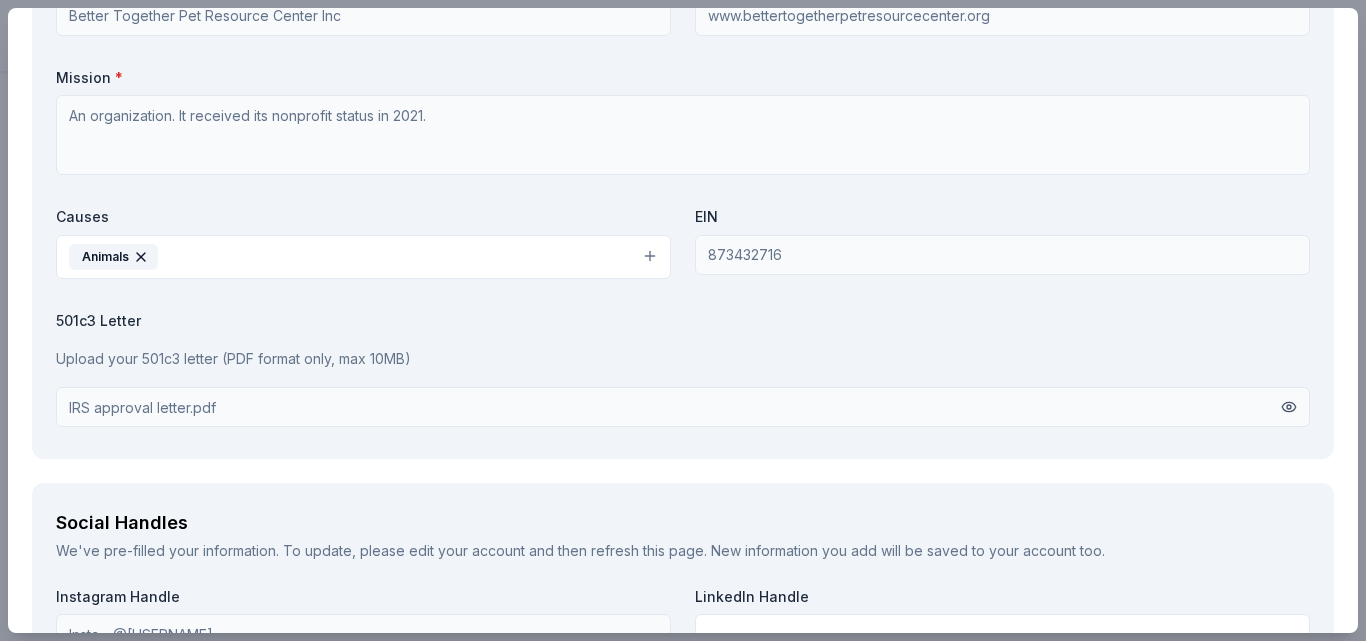 click at bounding box center (1289, 407) 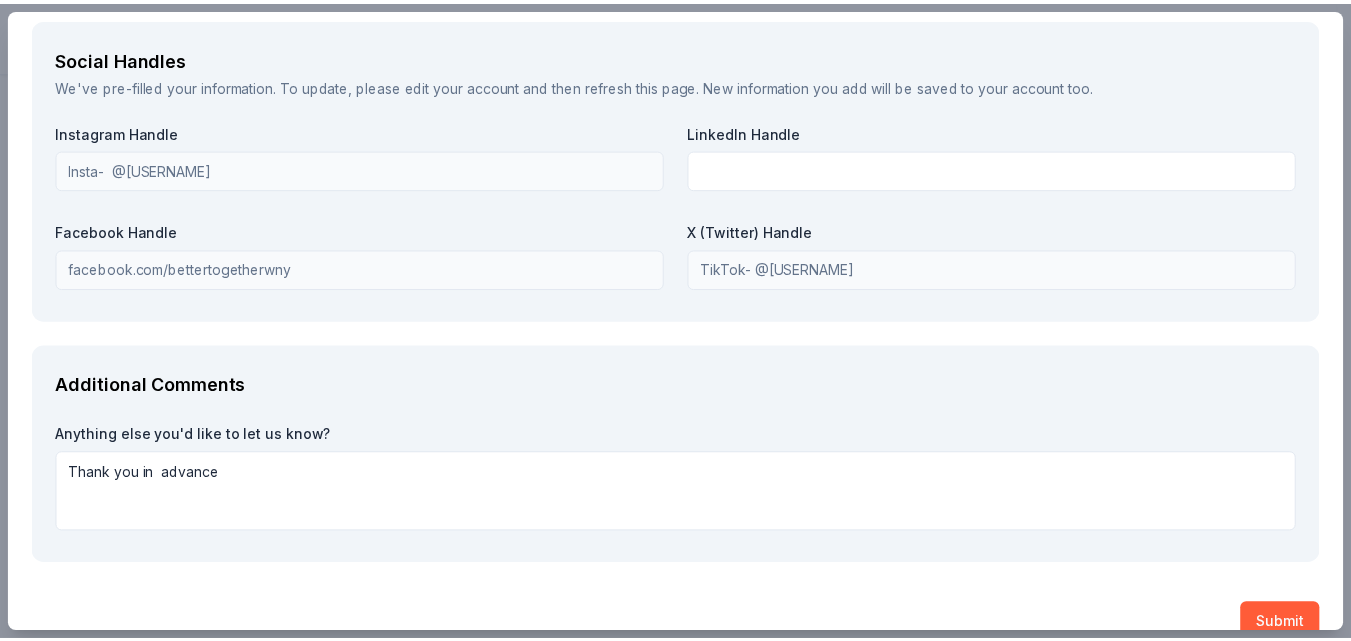 scroll, scrollTop: 2844, scrollLeft: 0, axis: vertical 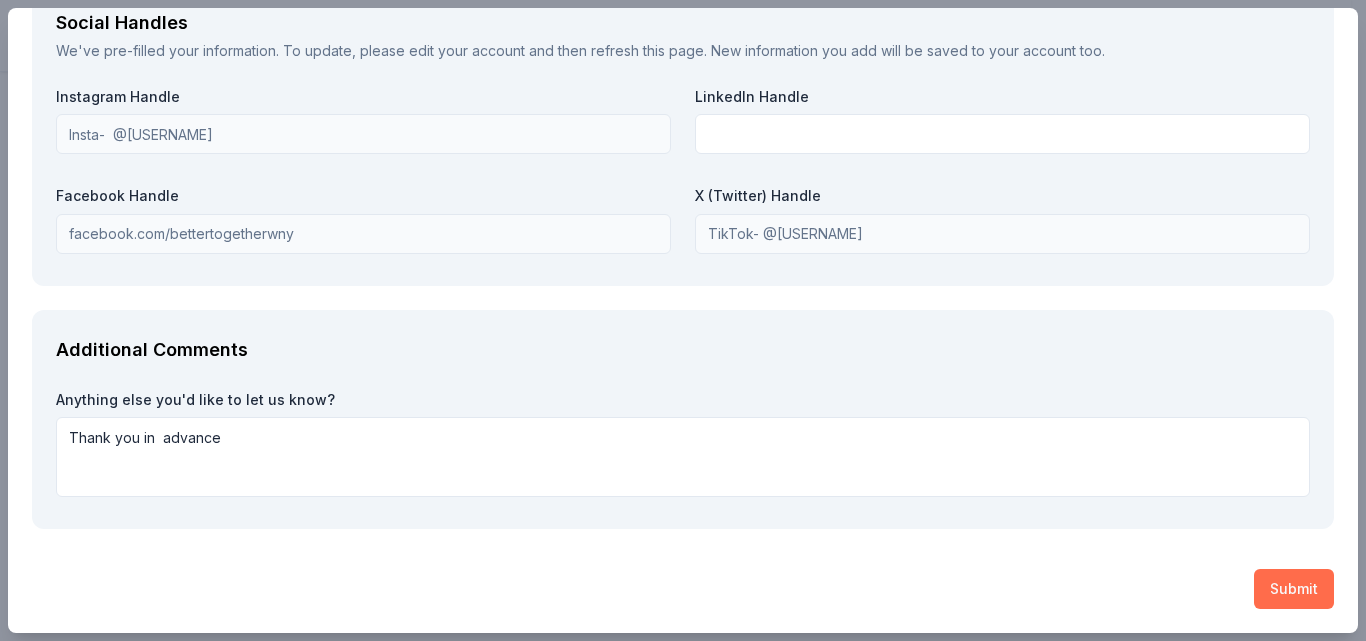 click on "Submit" at bounding box center [1294, 589] 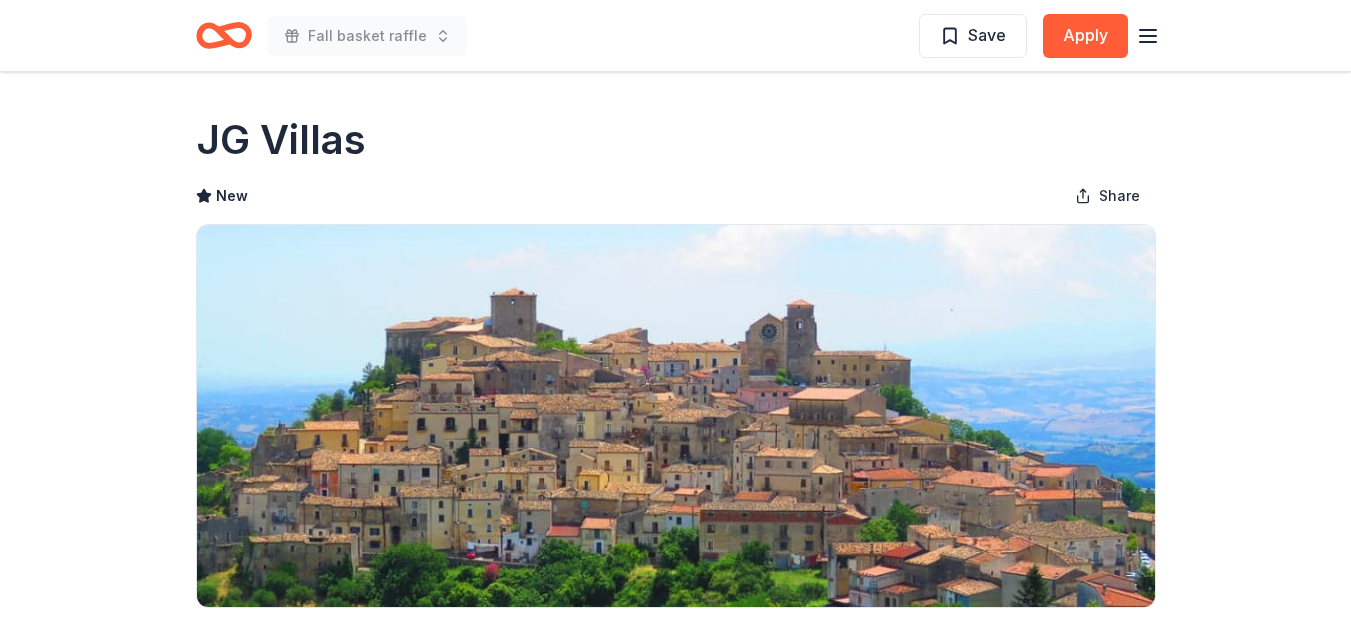 click at bounding box center (676, 416) 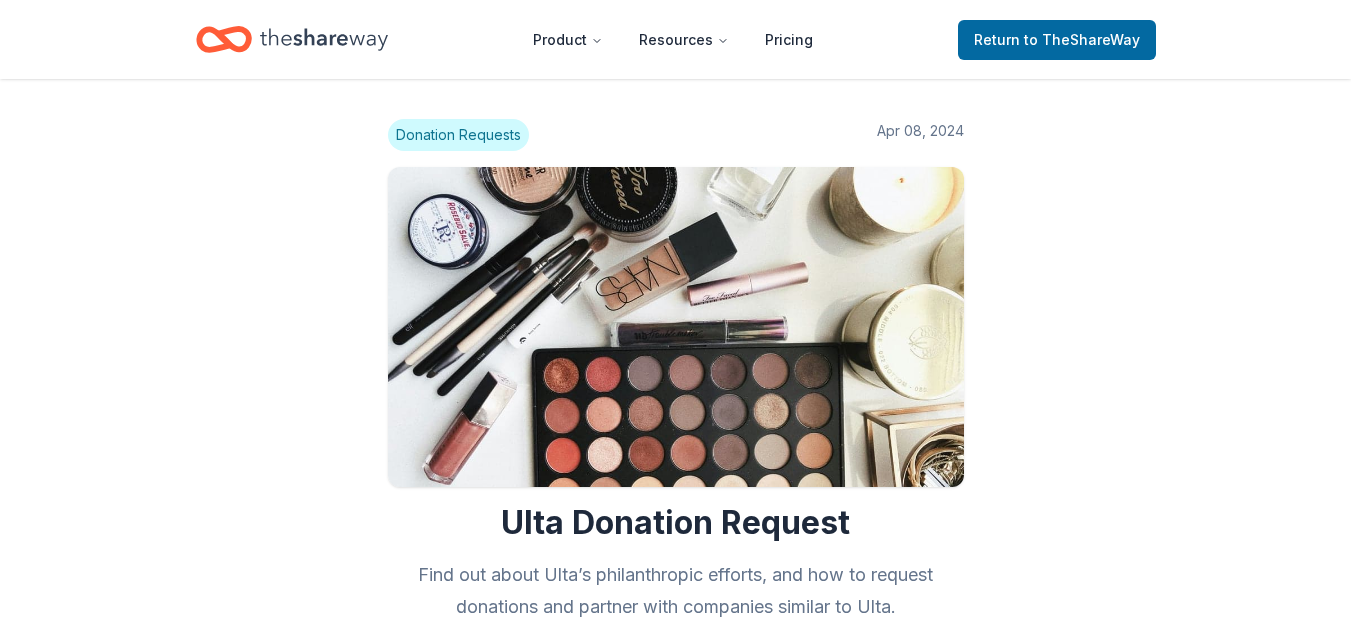 scroll, scrollTop: 700, scrollLeft: 0, axis: vertical 